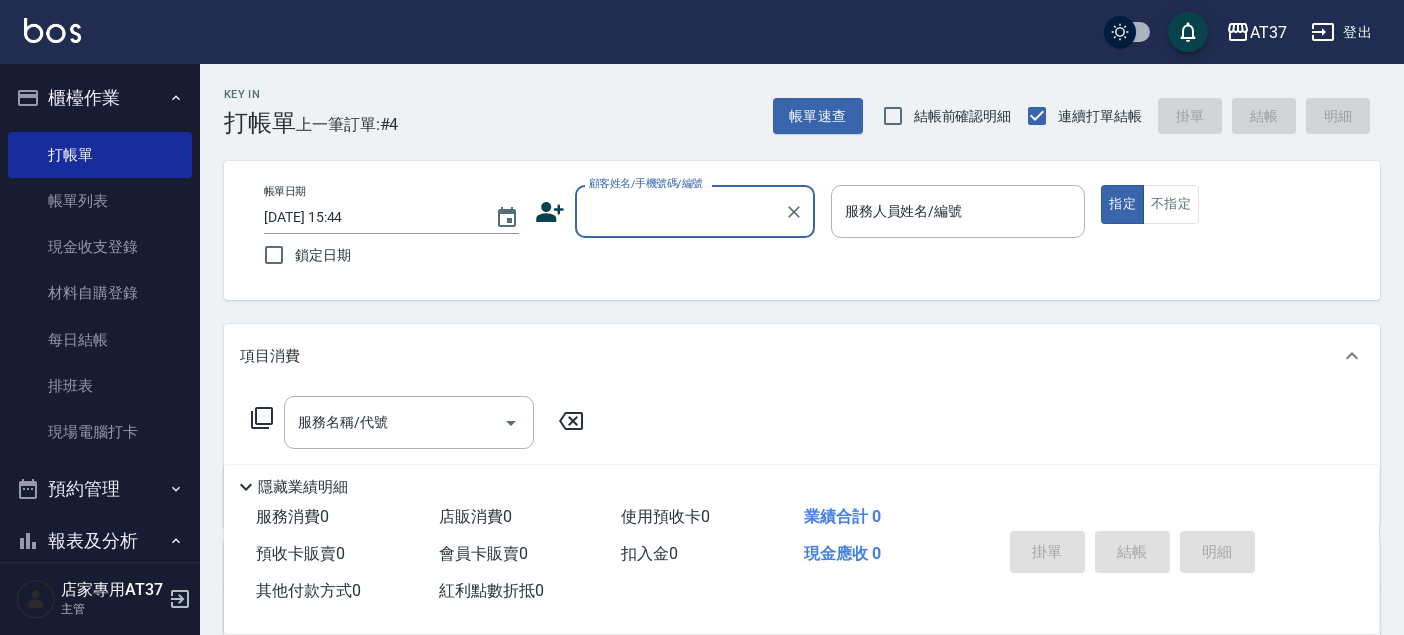 scroll, scrollTop: 0, scrollLeft: 0, axis: both 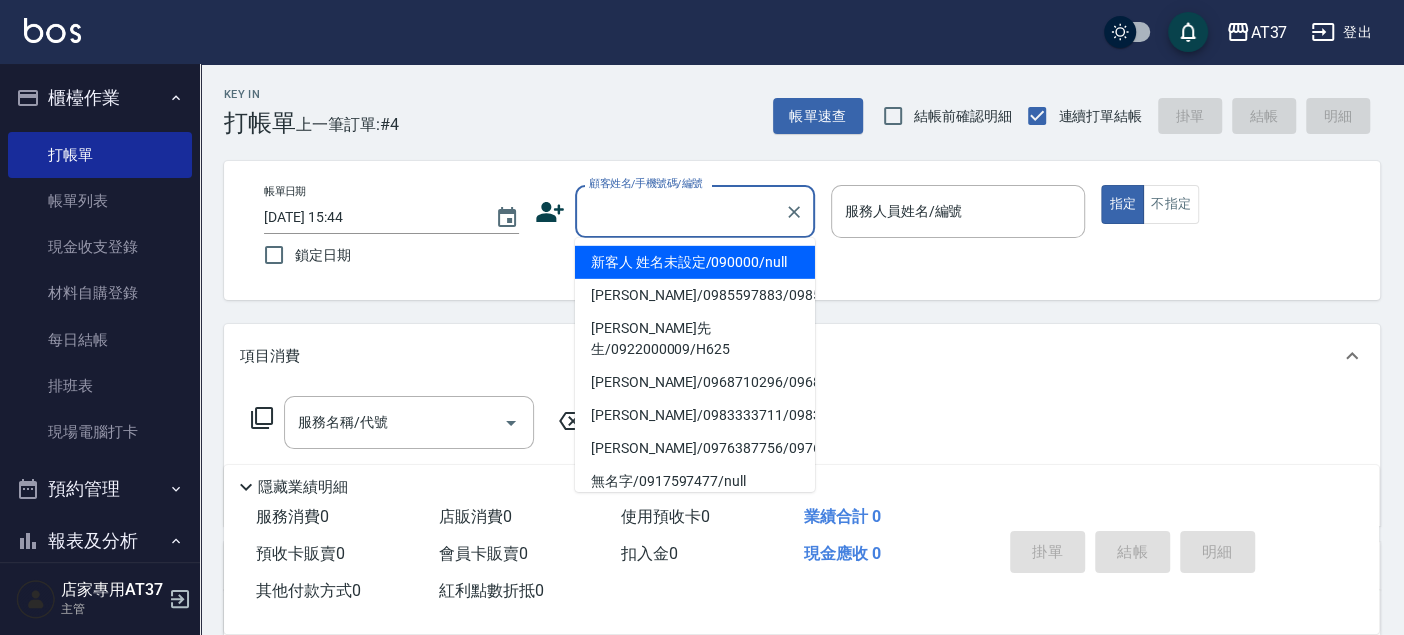 click on "顧客姓名/手機號碼/編號" at bounding box center (680, 211) 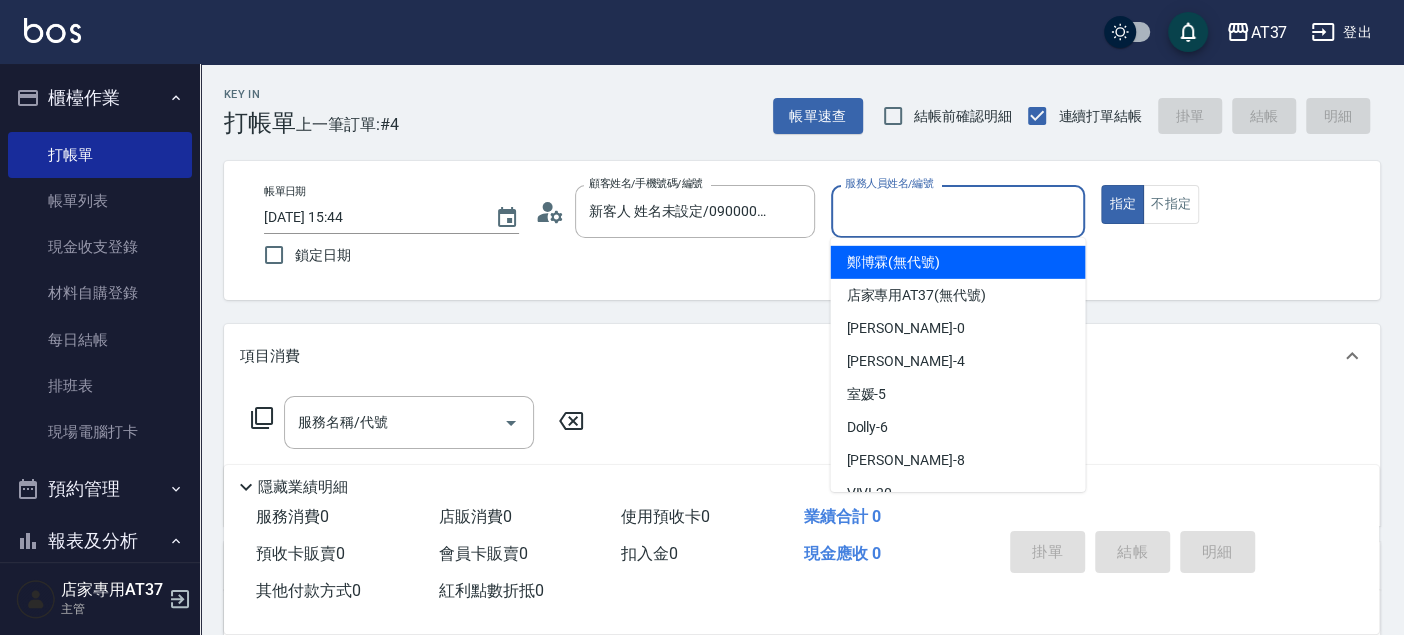 click on "服務人員姓名/編號" at bounding box center [958, 211] 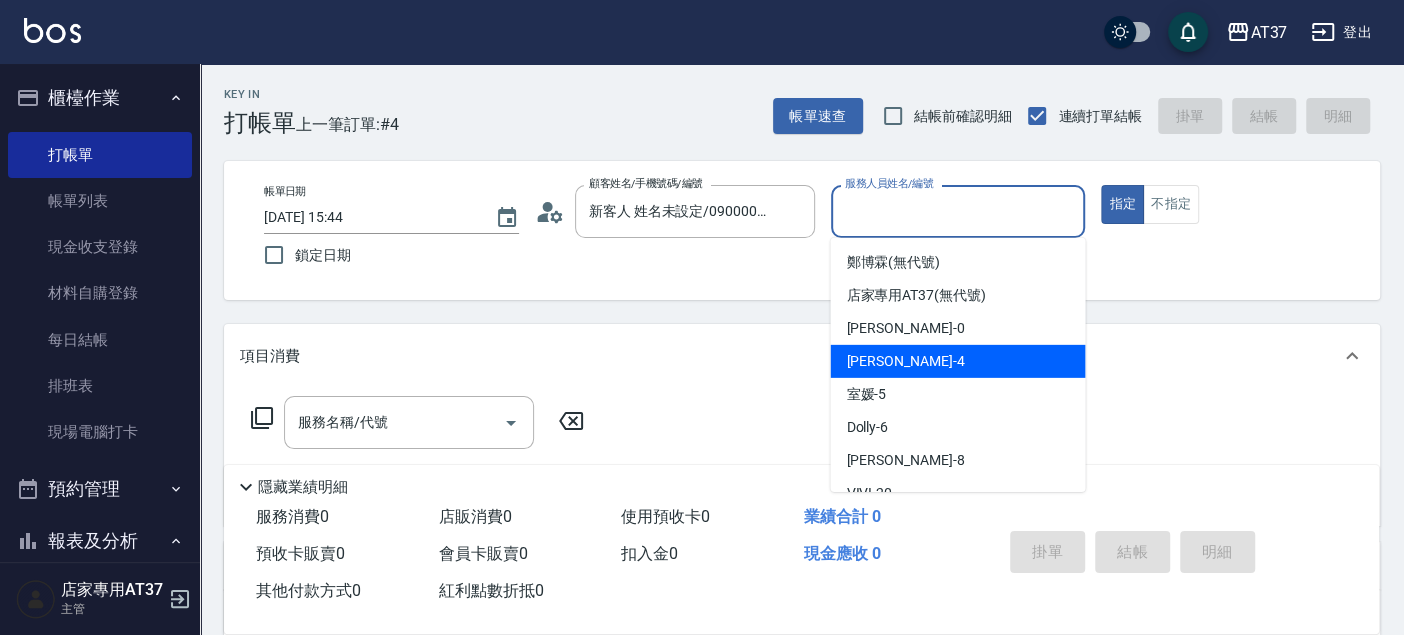 click on "[PERSON_NAME] -4" at bounding box center (957, 361) 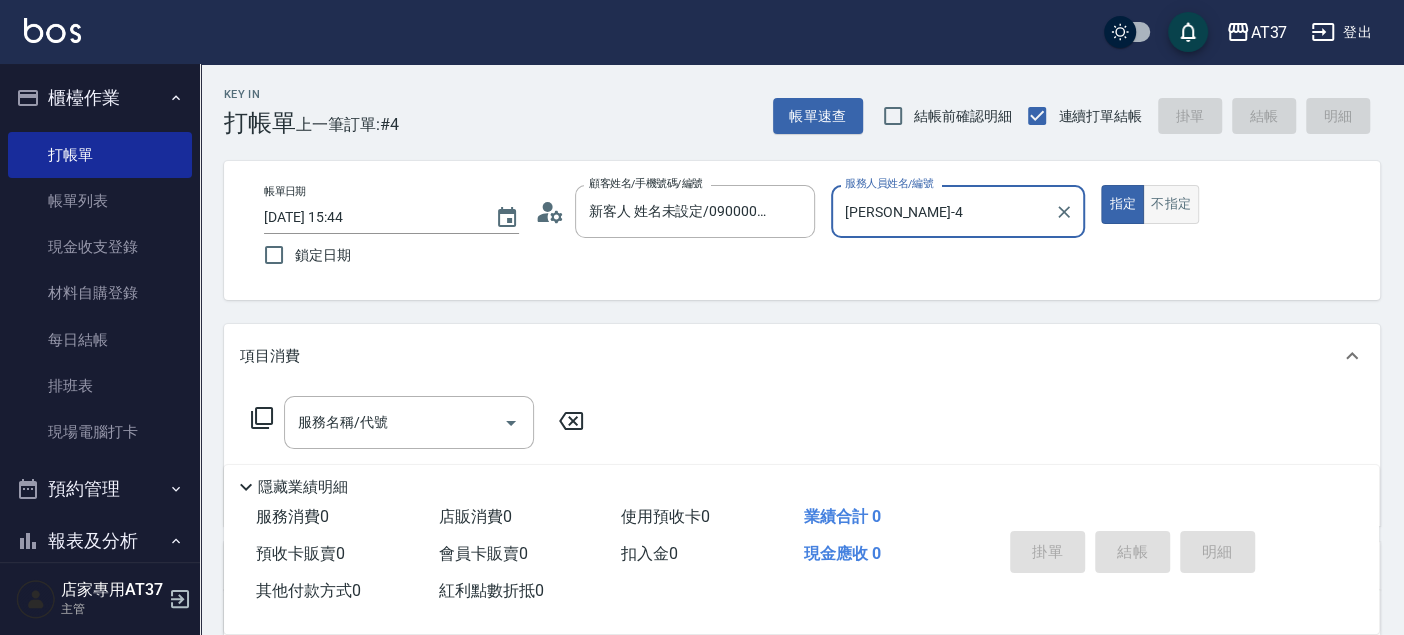 click on "不指定" at bounding box center [1171, 204] 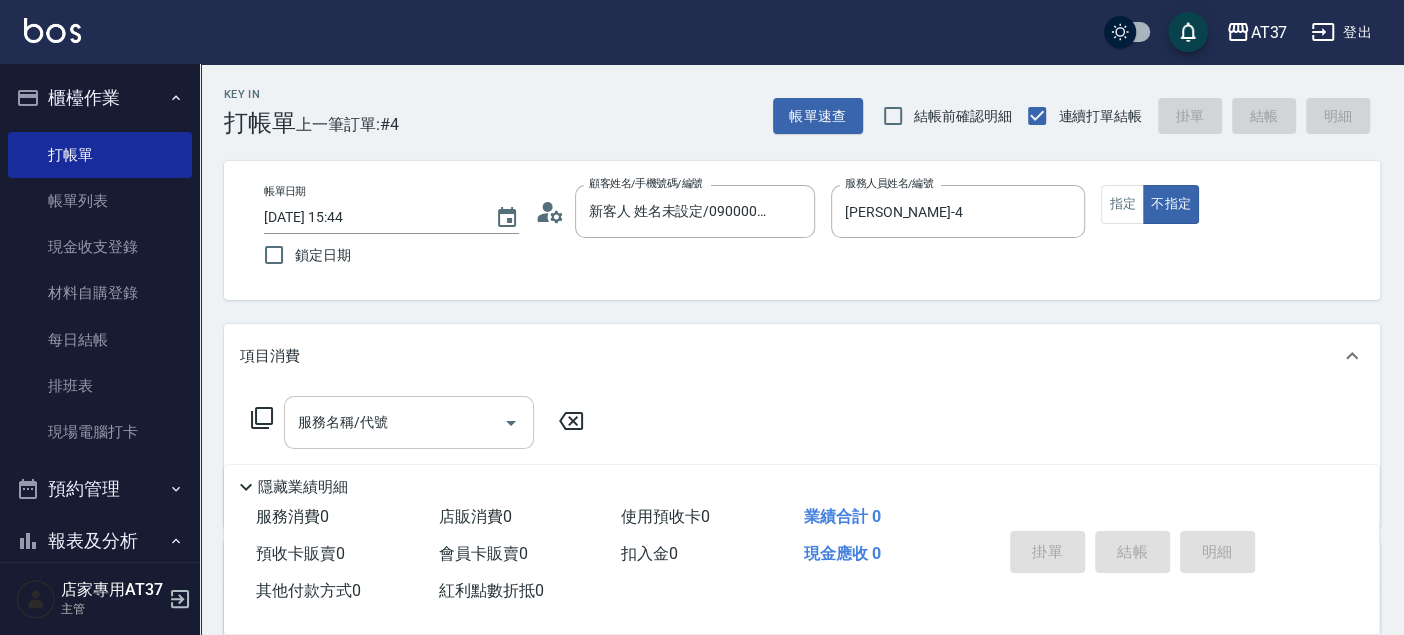 click on "服務名稱/代號" at bounding box center (394, 422) 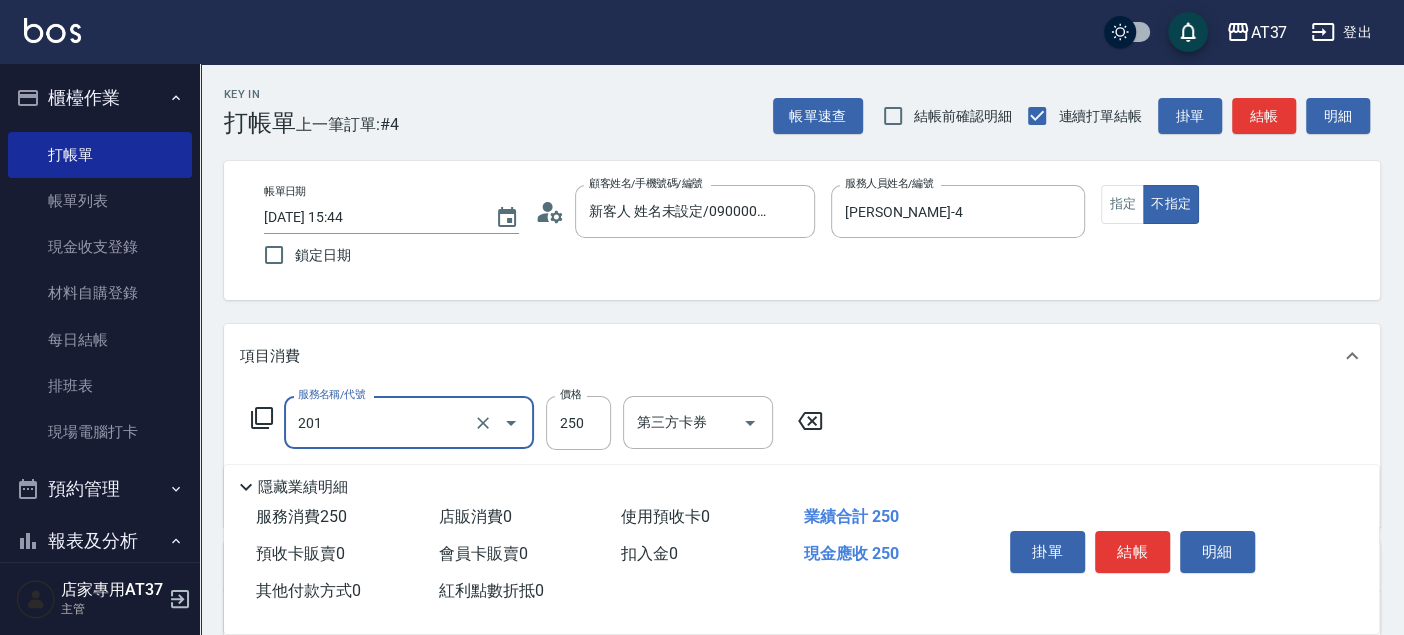 type on "B級單剪(201)" 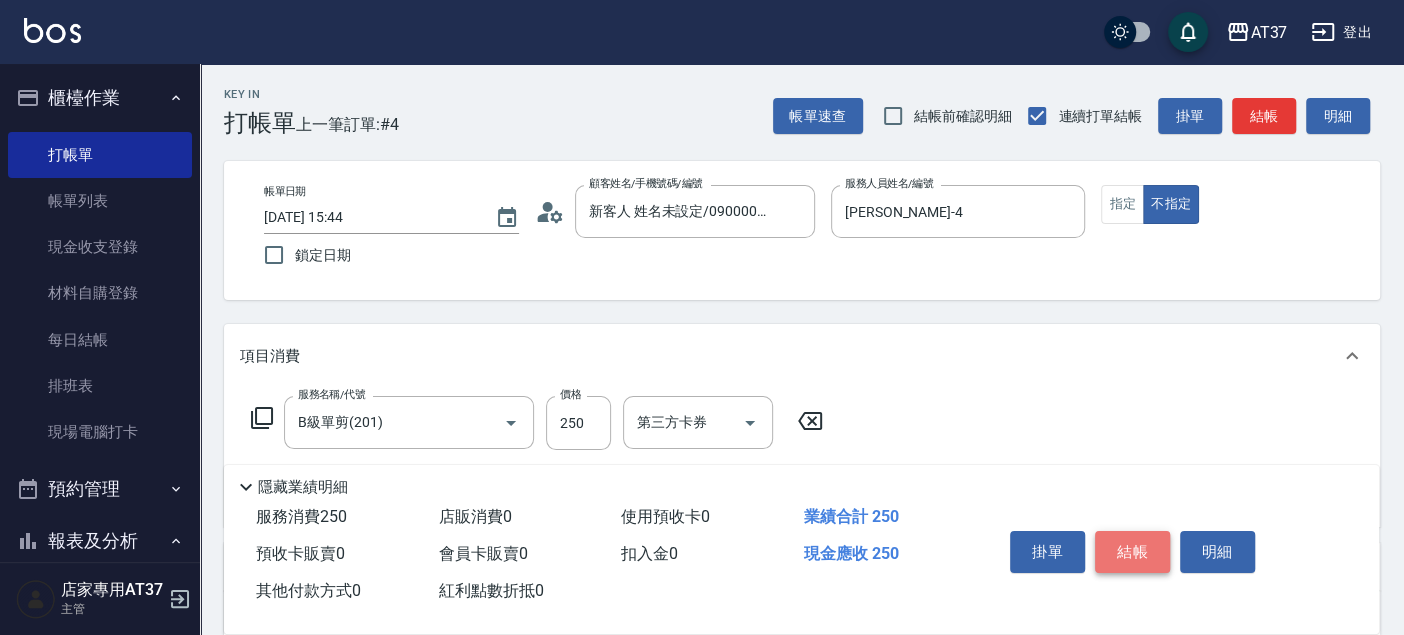 click on "結帳" at bounding box center [1132, 552] 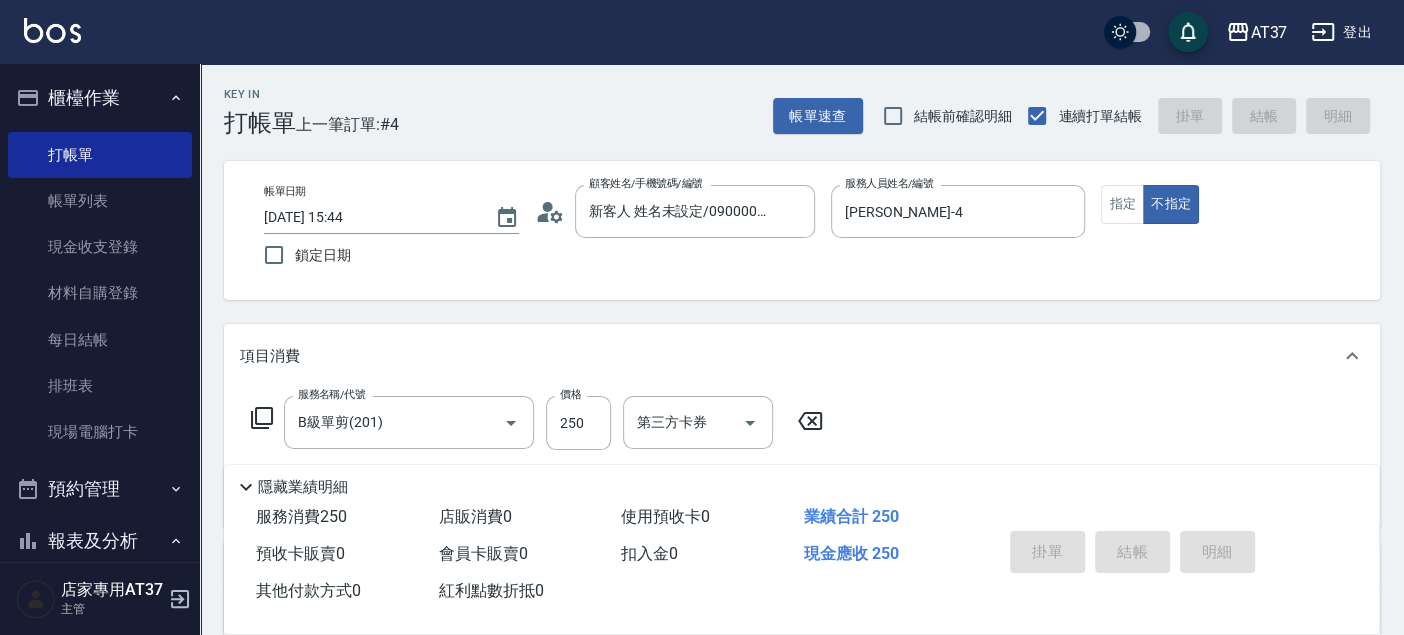 type on "[DATE] 17:25" 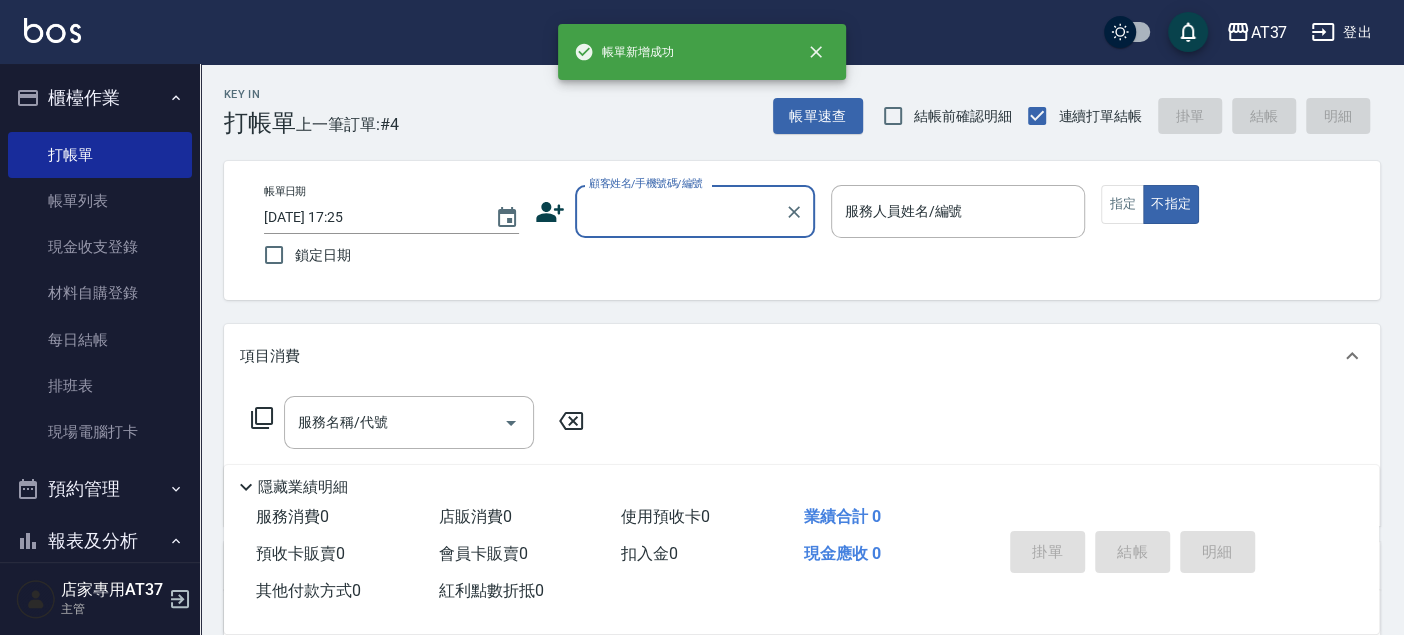 scroll, scrollTop: 0, scrollLeft: 0, axis: both 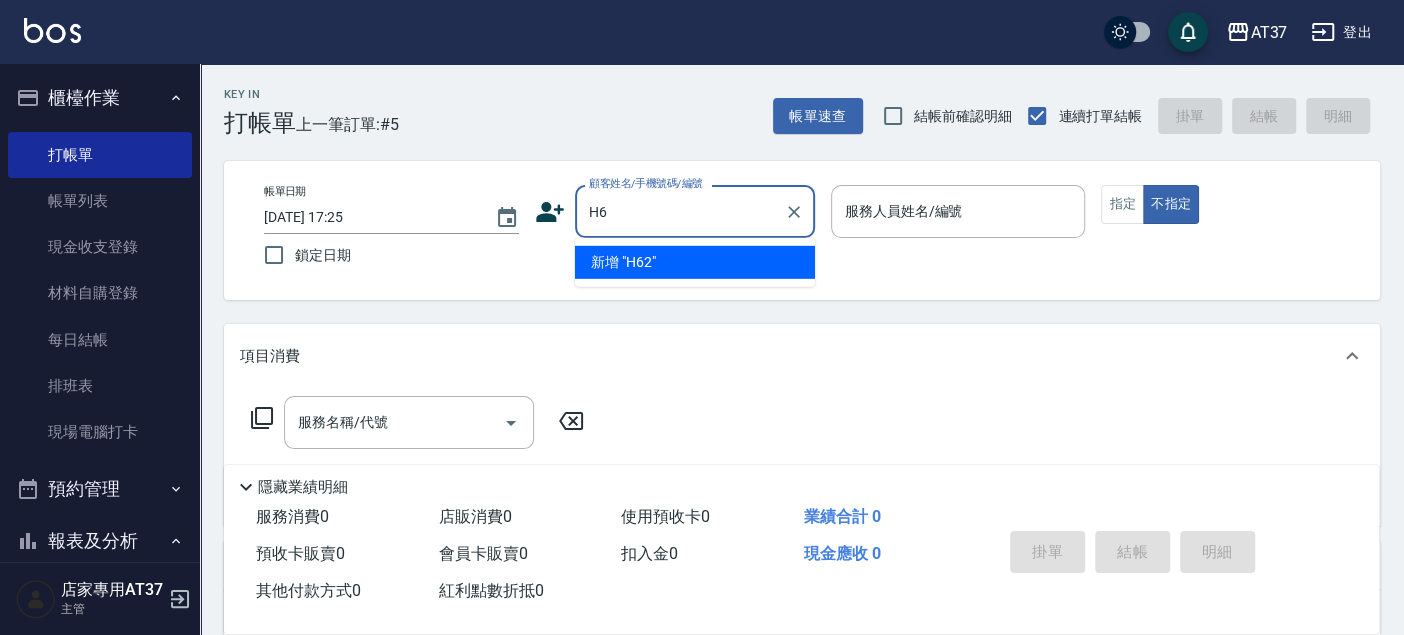 type on "H" 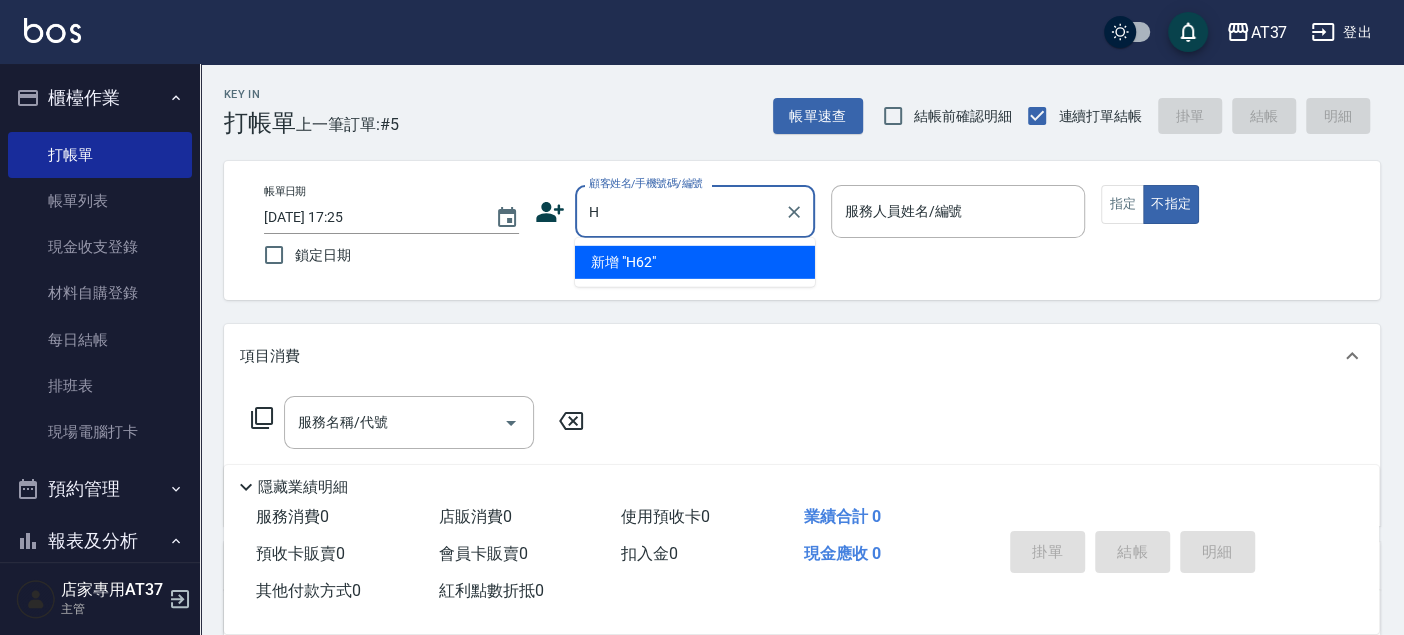 type 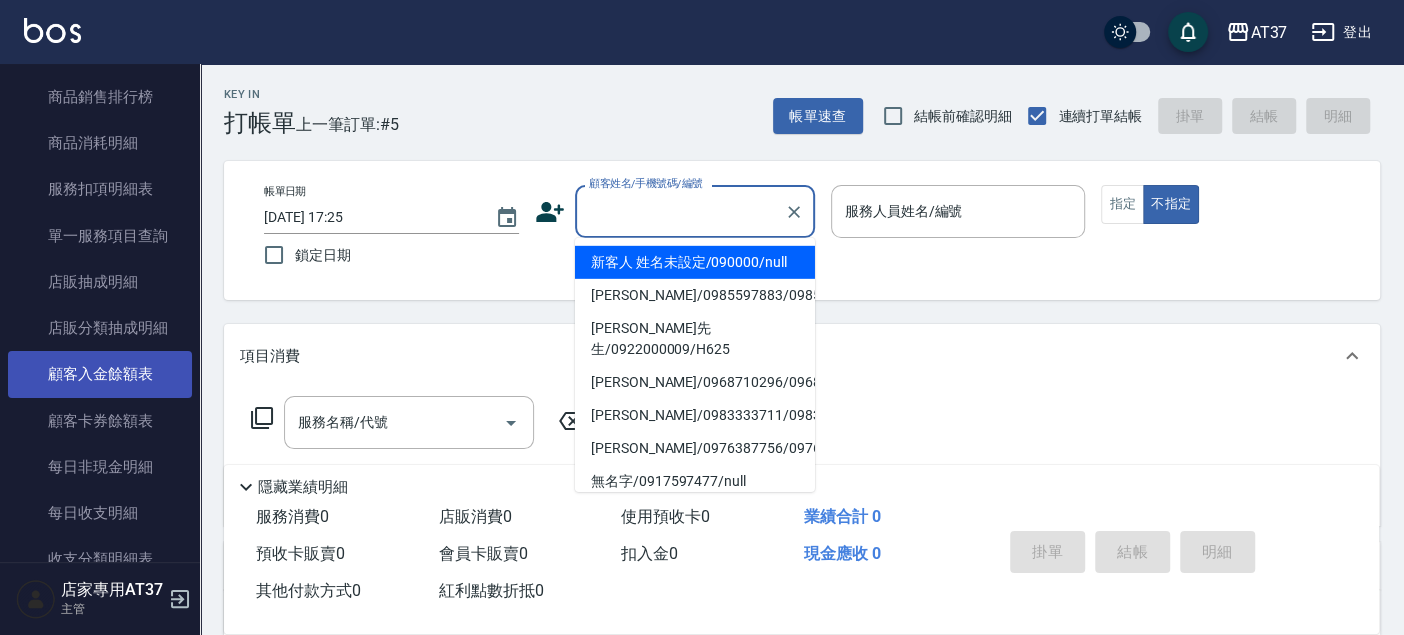 scroll, scrollTop: 1728, scrollLeft: 0, axis: vertical 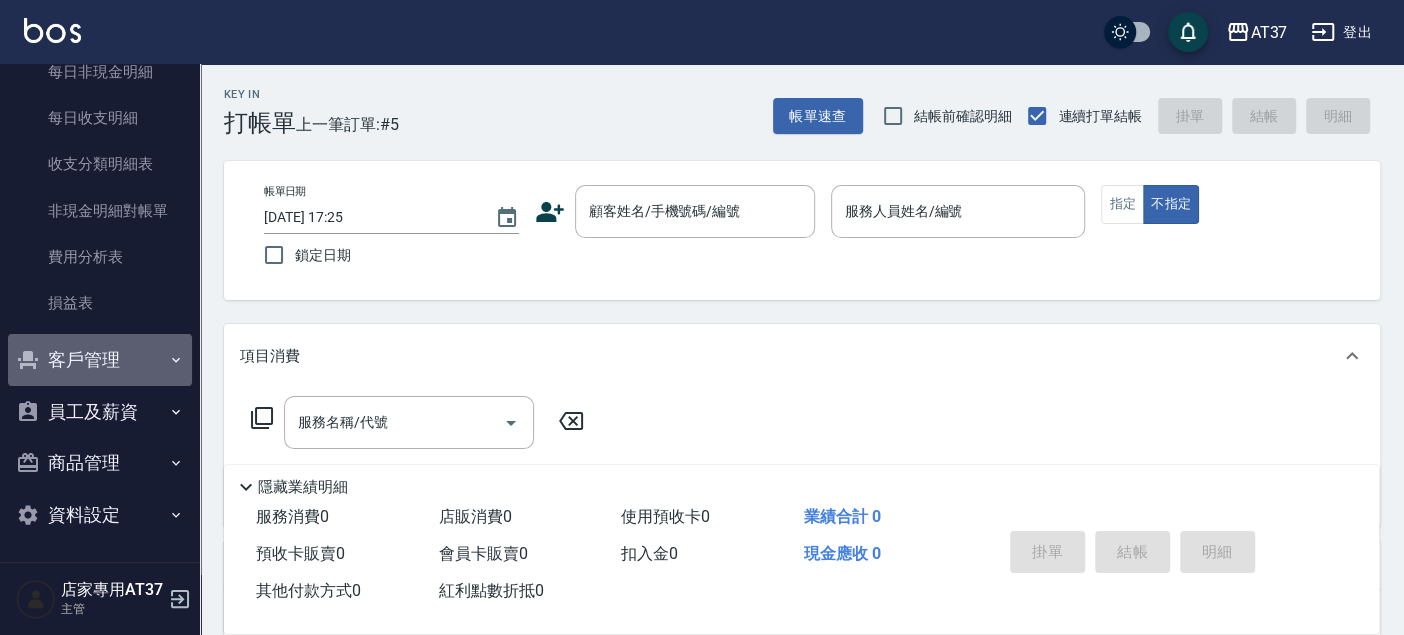 click on "客戶管理" at bounding box center [100, 360] 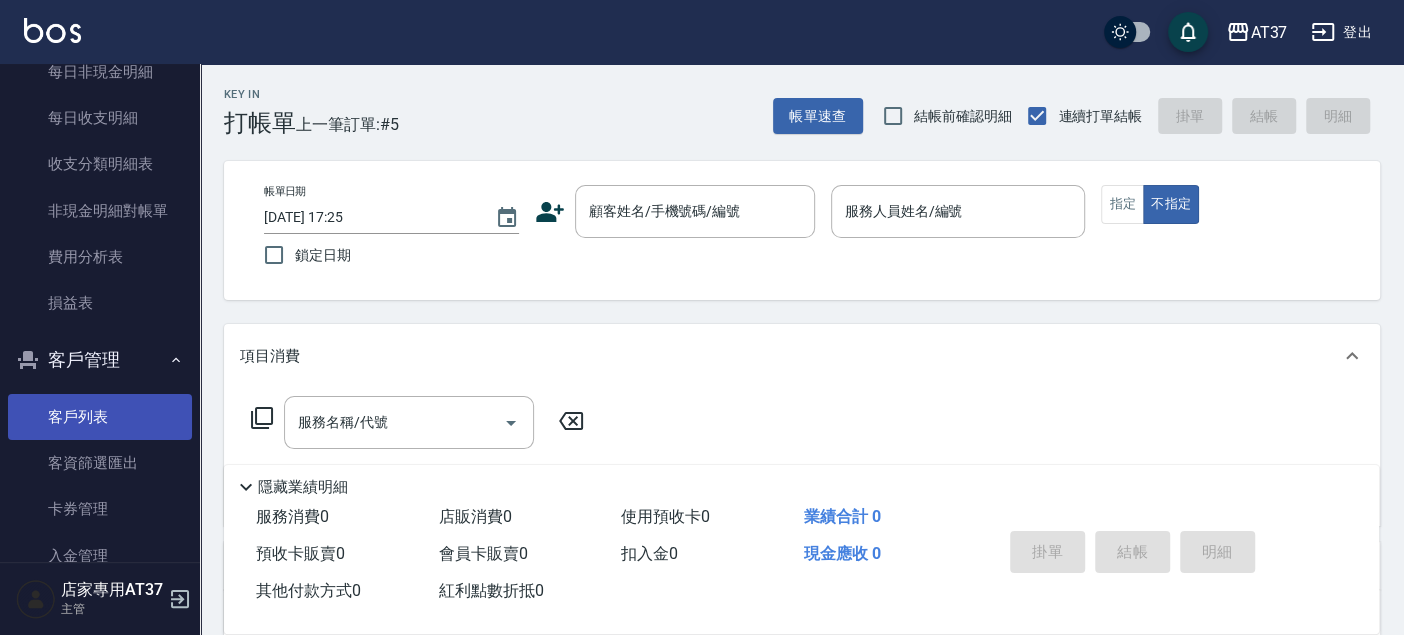 click on "客戶列表" at bounding box center (100, 417) 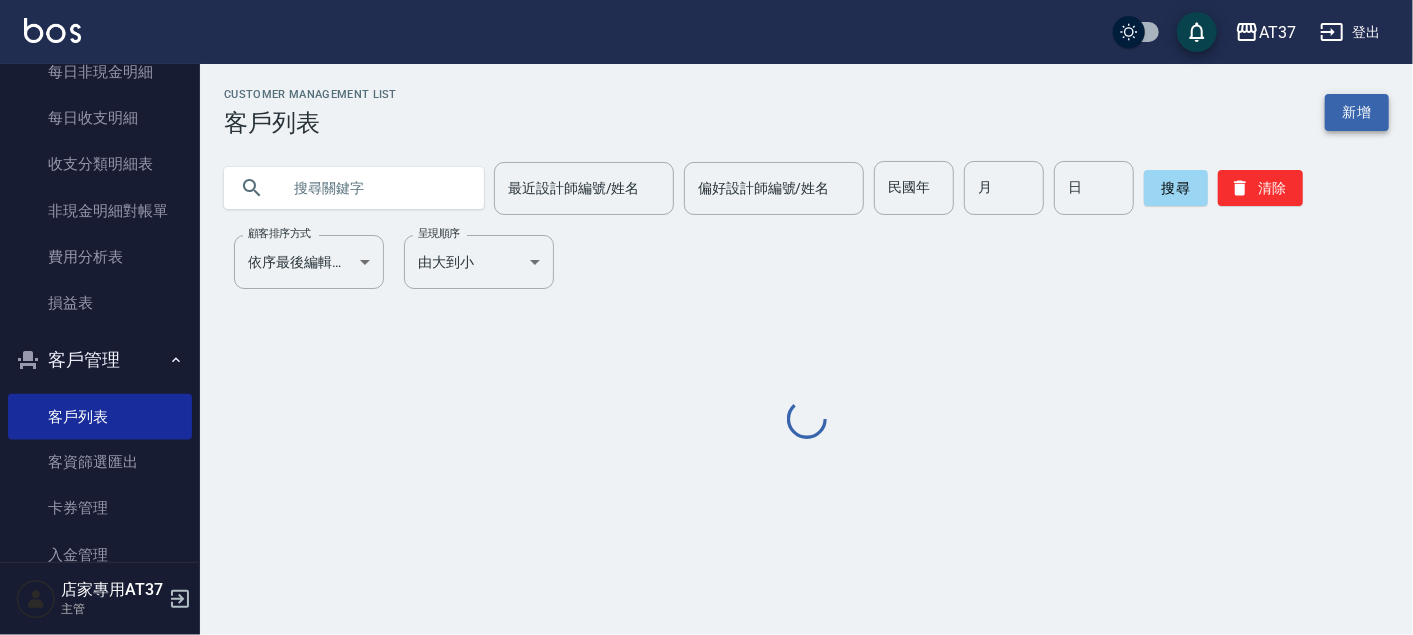 click on "新增" at bounding box center (1357, 112) 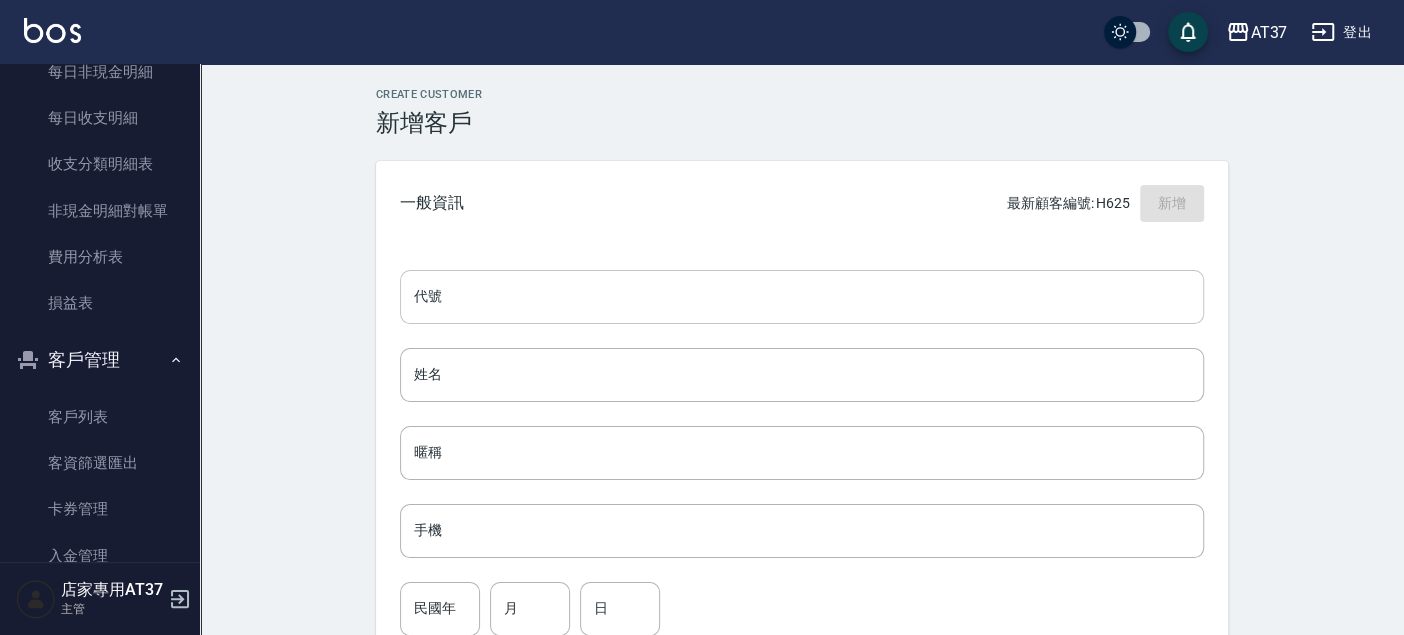 click on "代號" at bounding box center (802, 297) 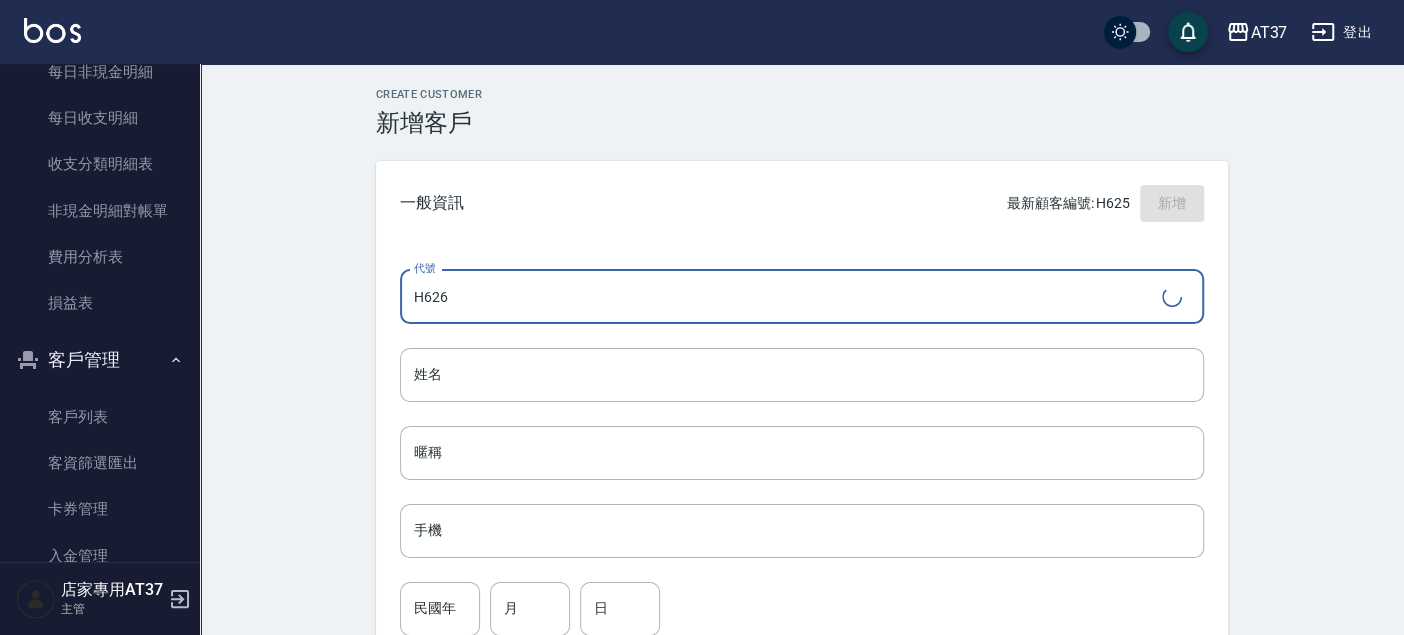 type on "H626" 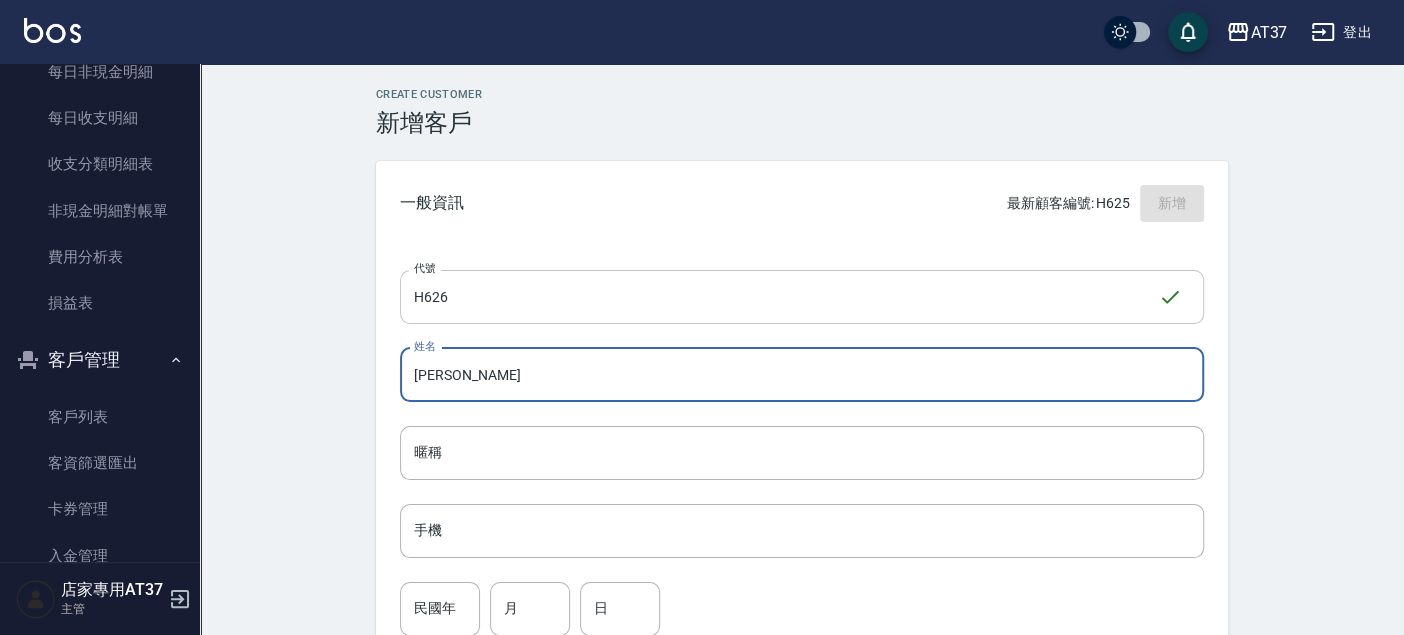 type on "[PERSON_NAME]" 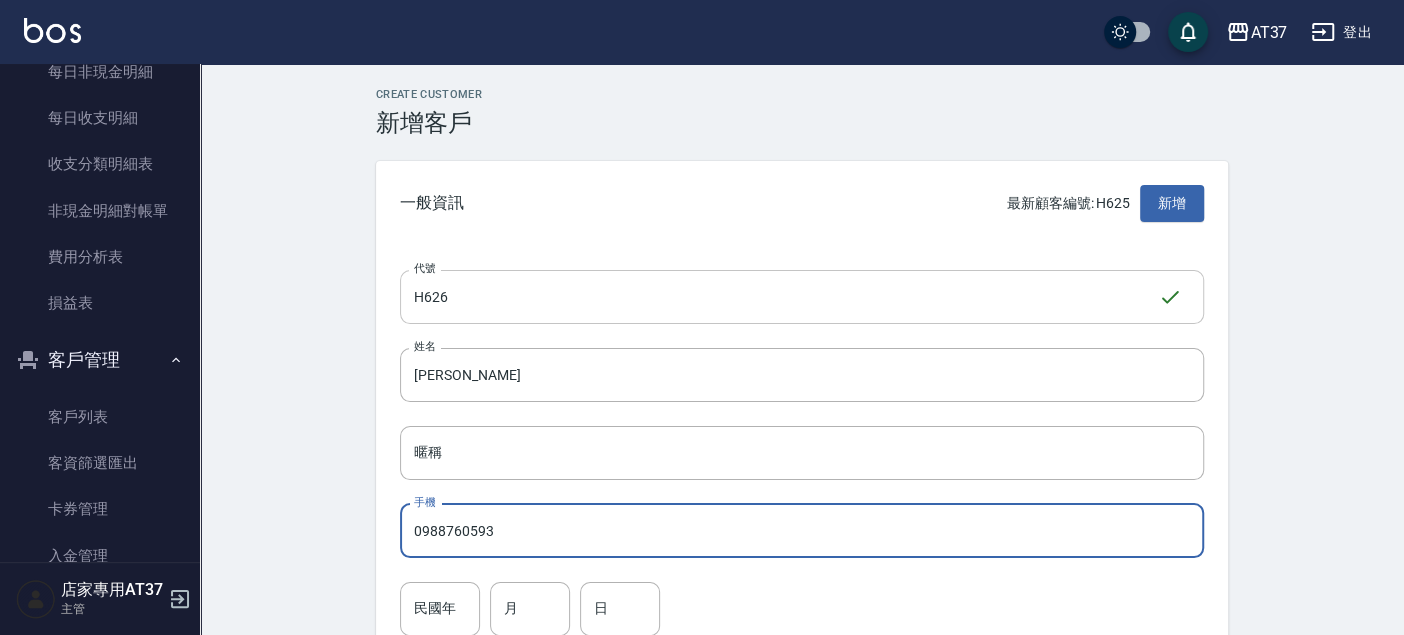 type on "0988760593" 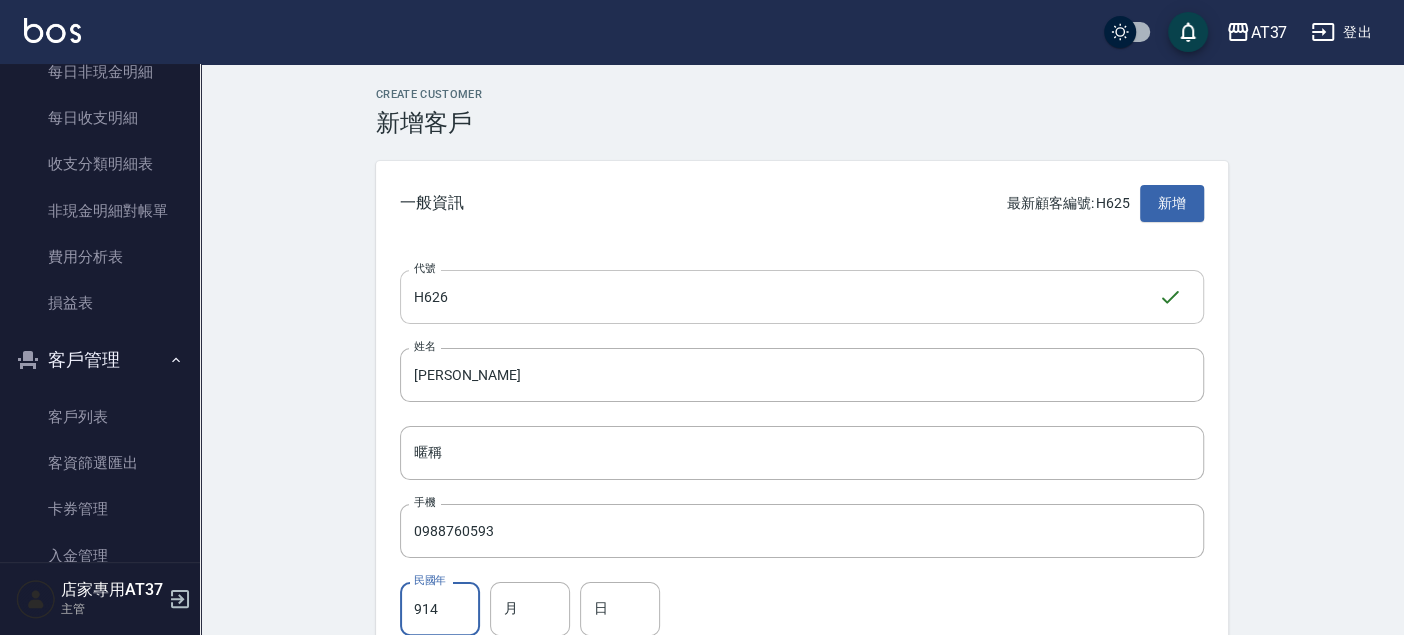 type on "914" 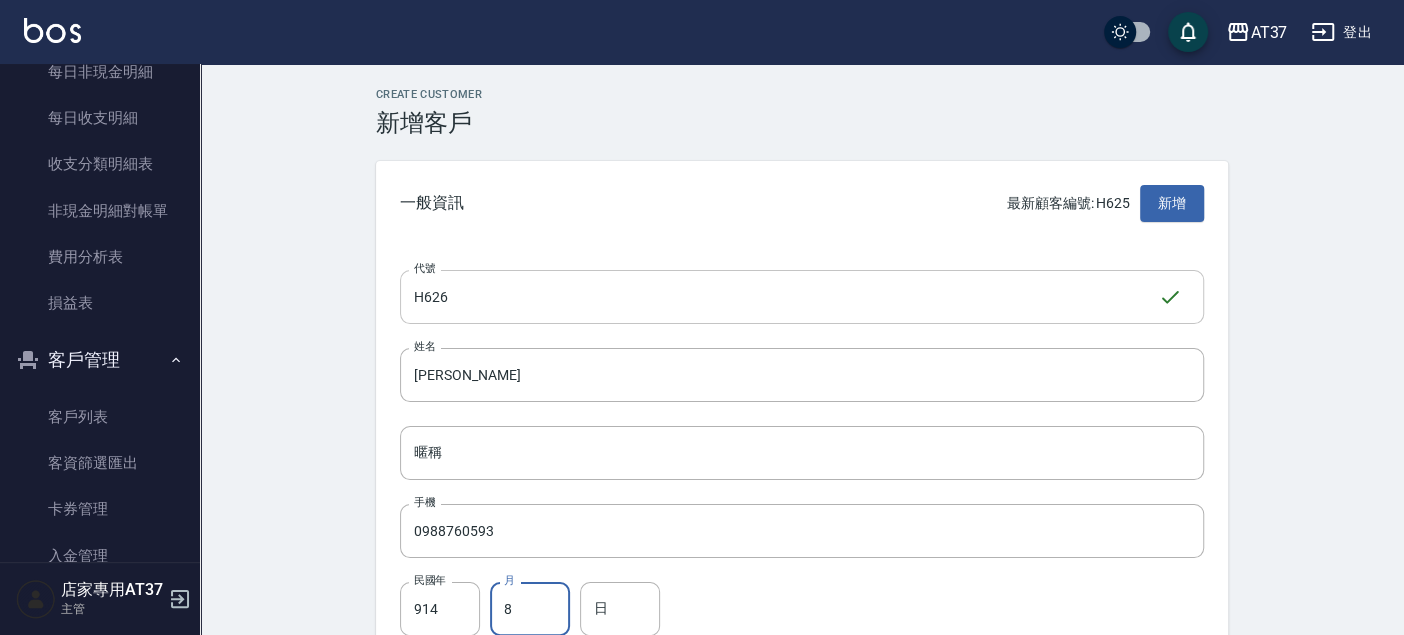 type on "8" 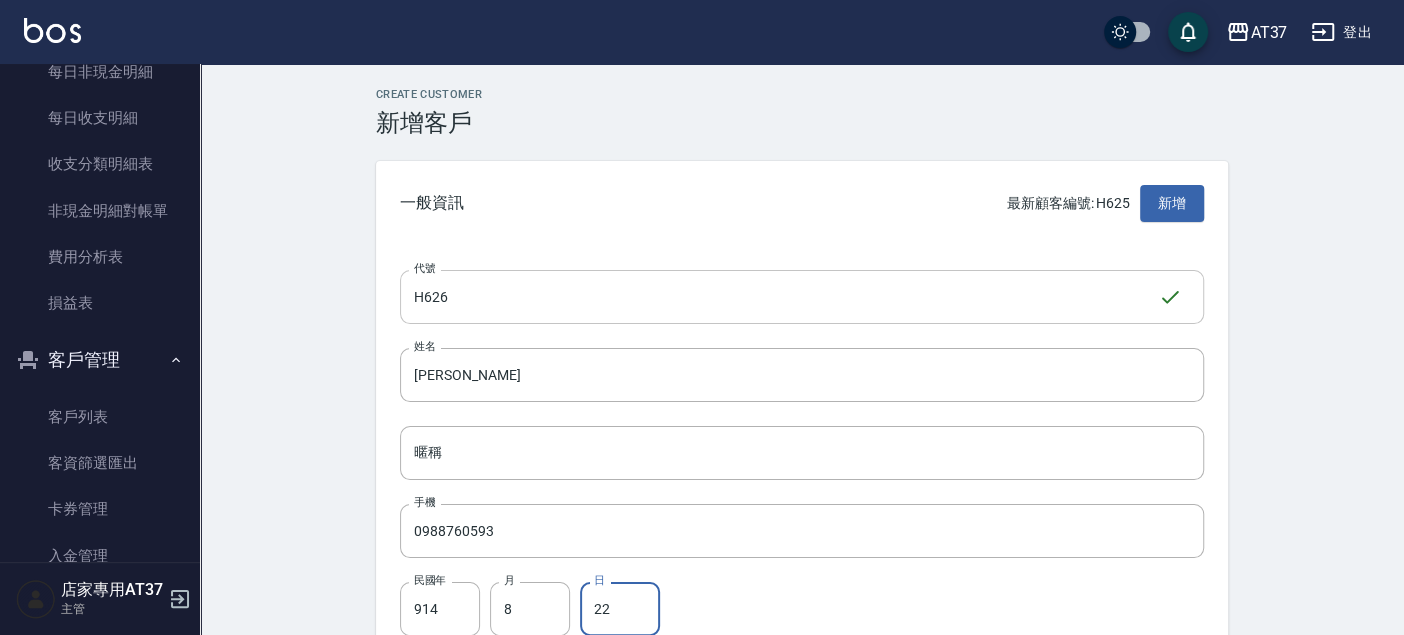 type on "22" 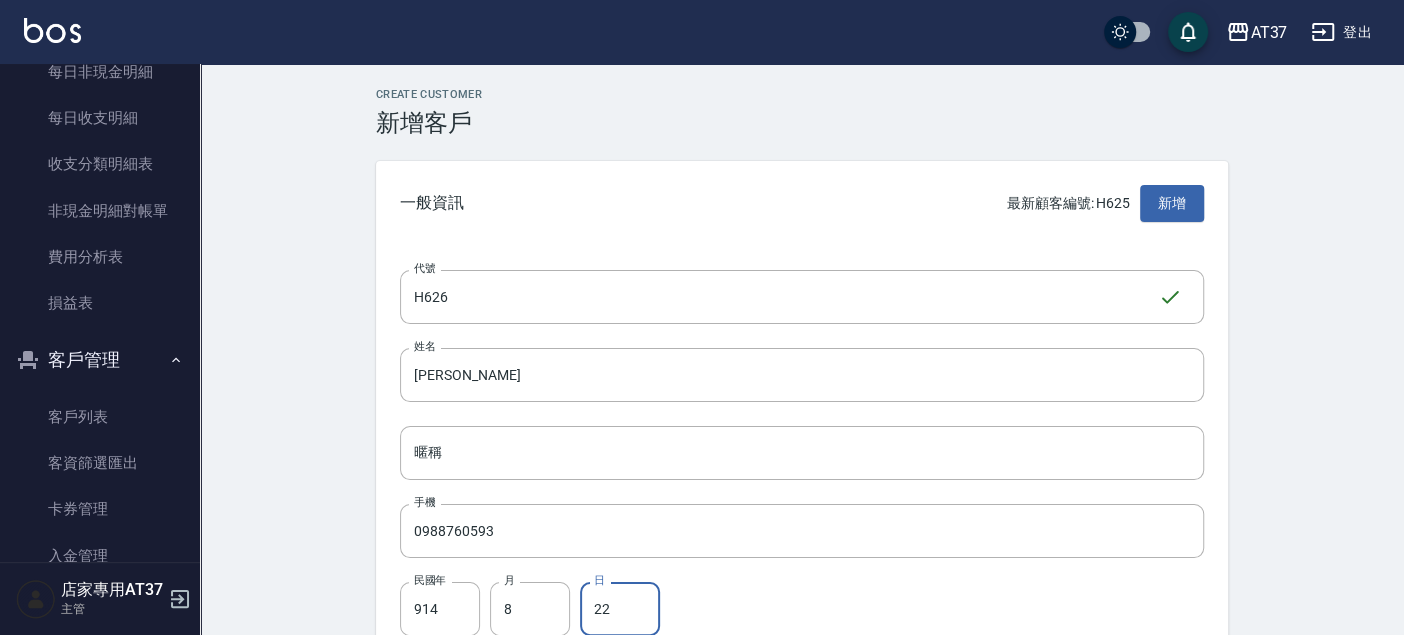 scroll, scrollTop: 368, scrollLeft: 0, axis: vertical 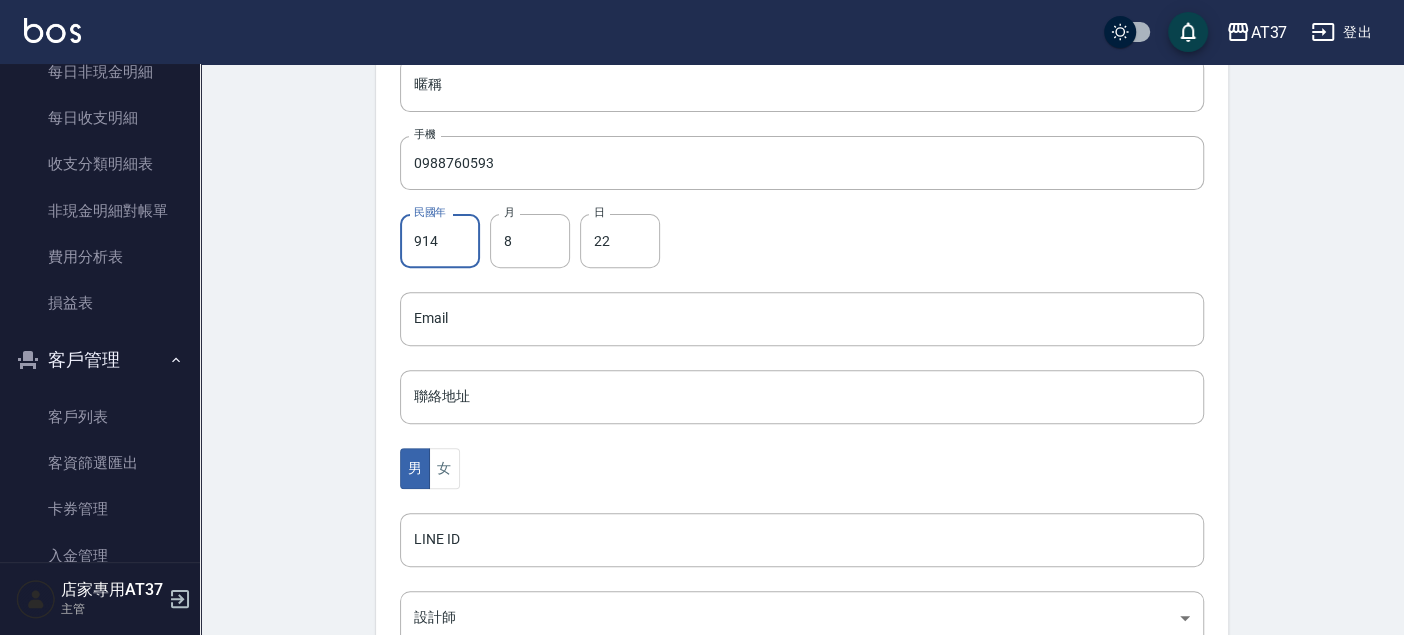 click on "914" at bounding box center (440, 241) 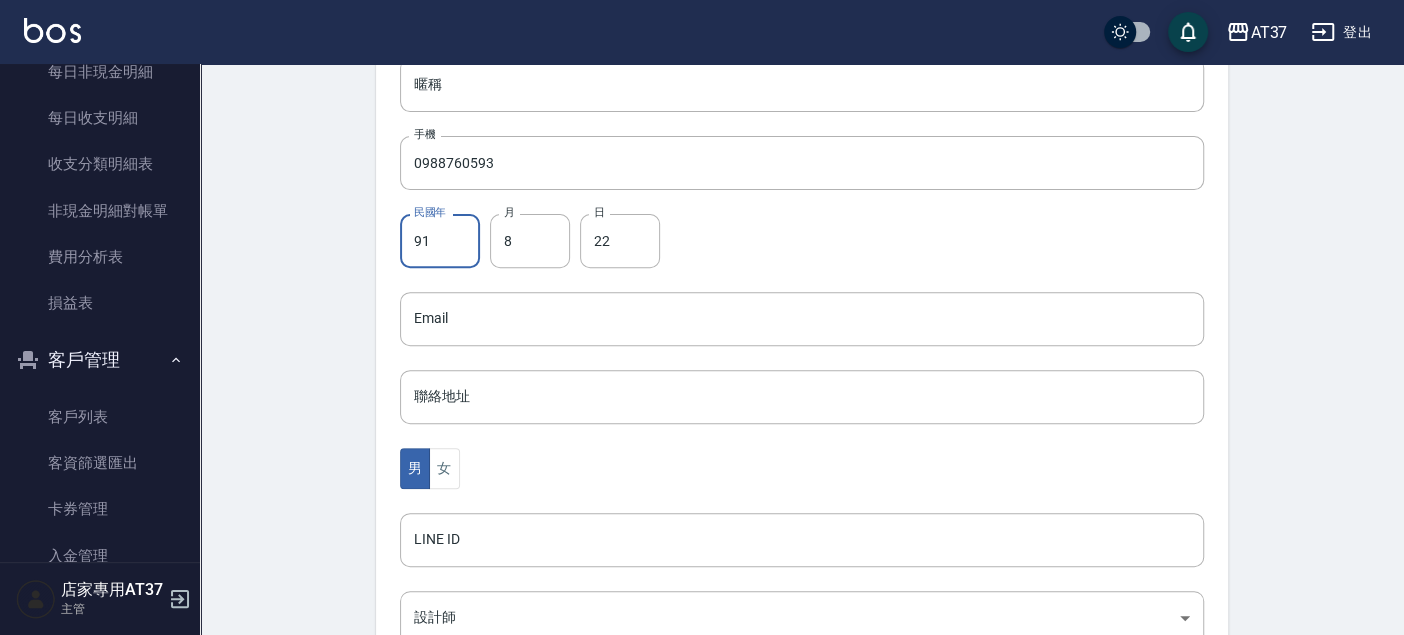 type on "91" 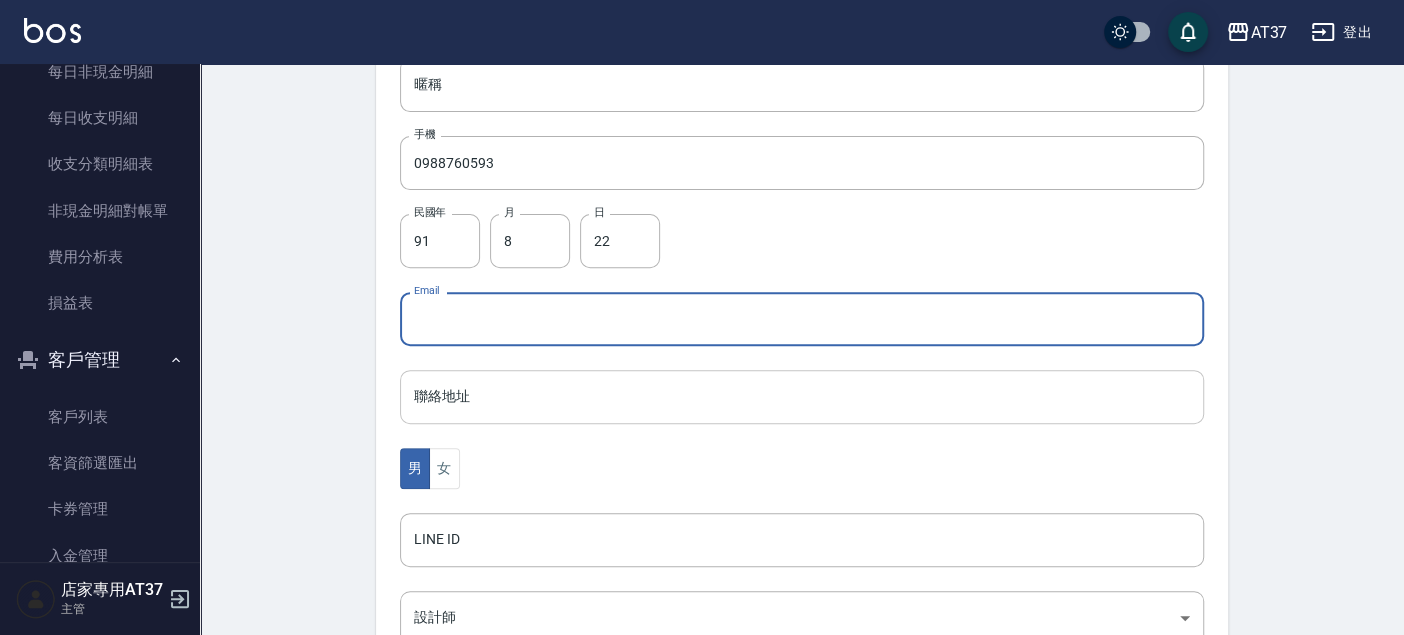 click on "聯絡地址" at bounding box center (802, 397) 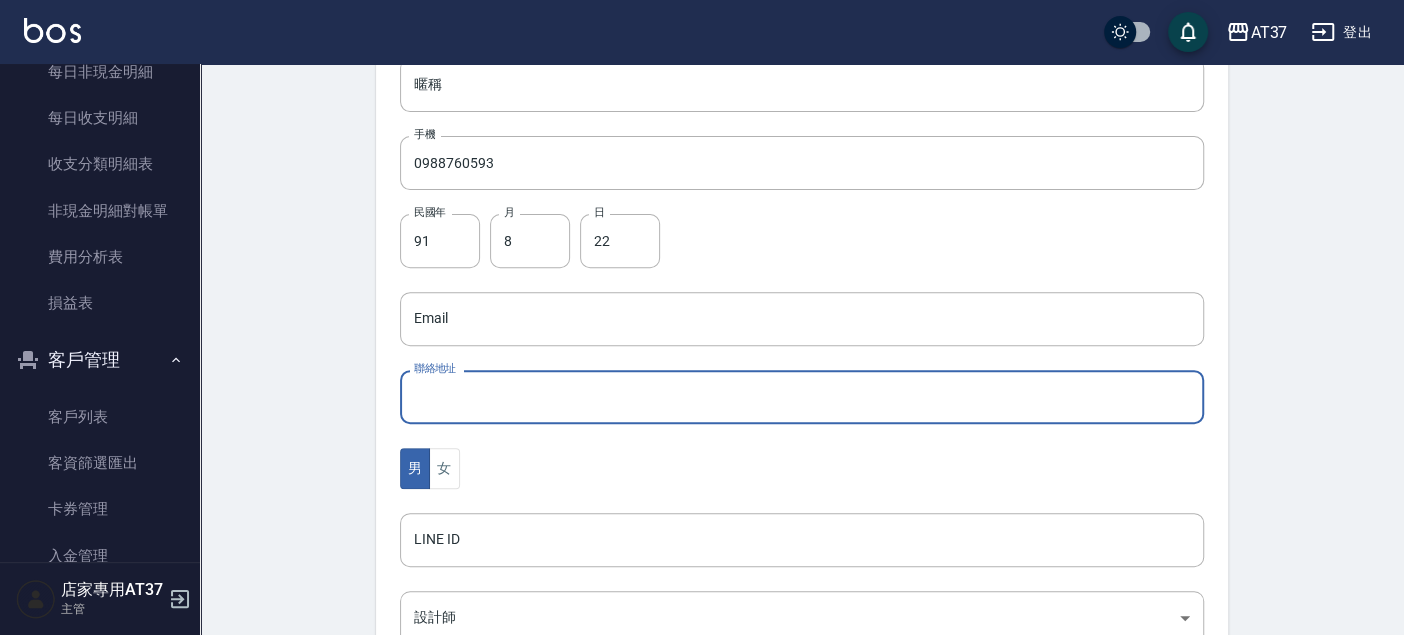 click on "聯絡地址" at bounding box center (802, 397) 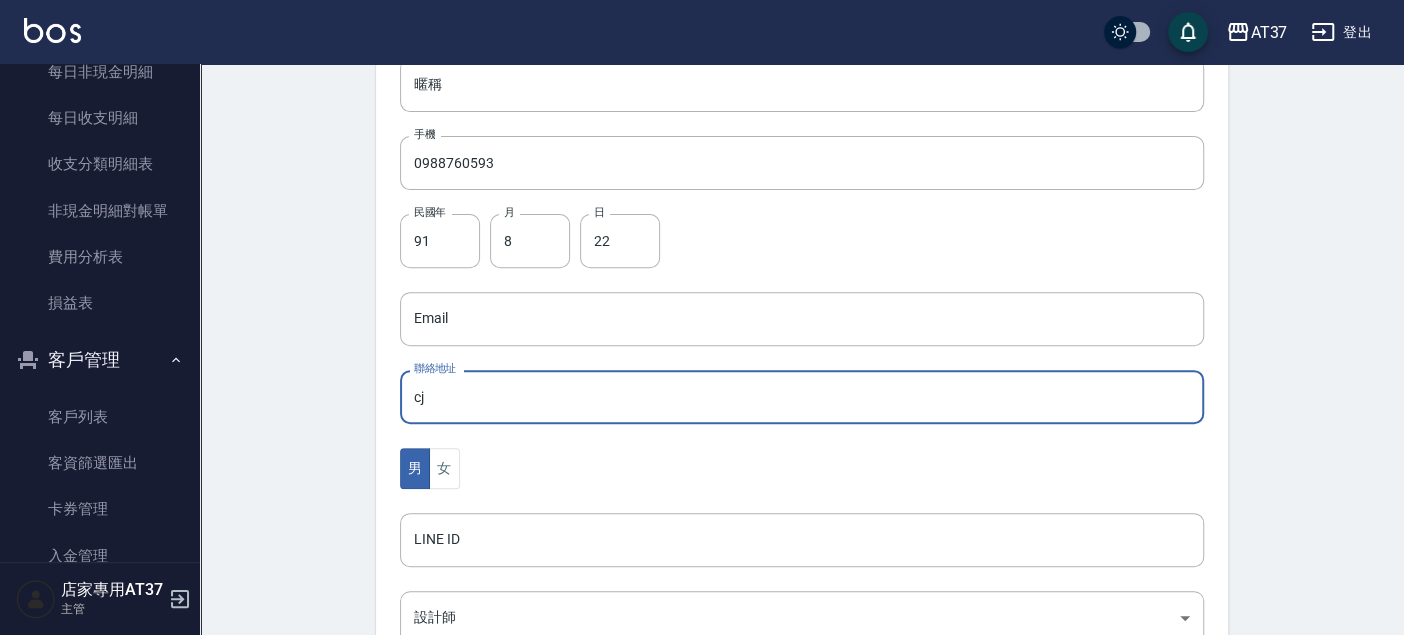 type on "c" 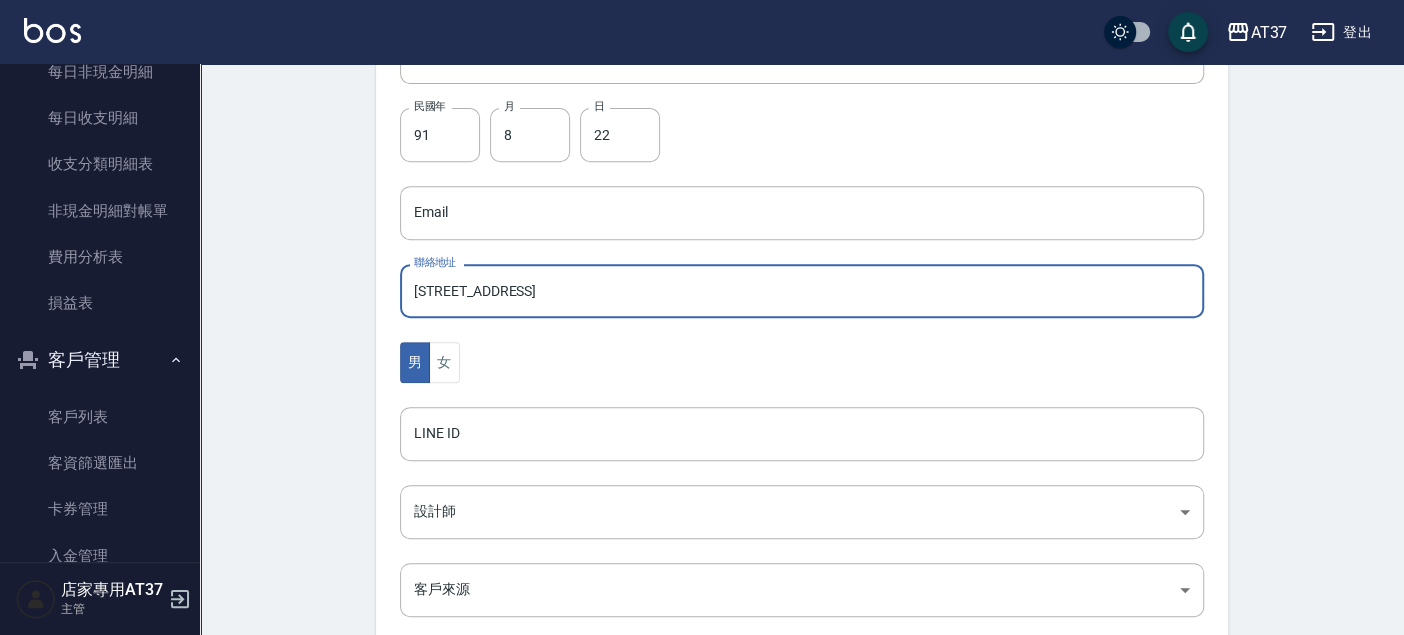 scroll, scrollTop: 591, scrollLeft: 0, axis: vertical 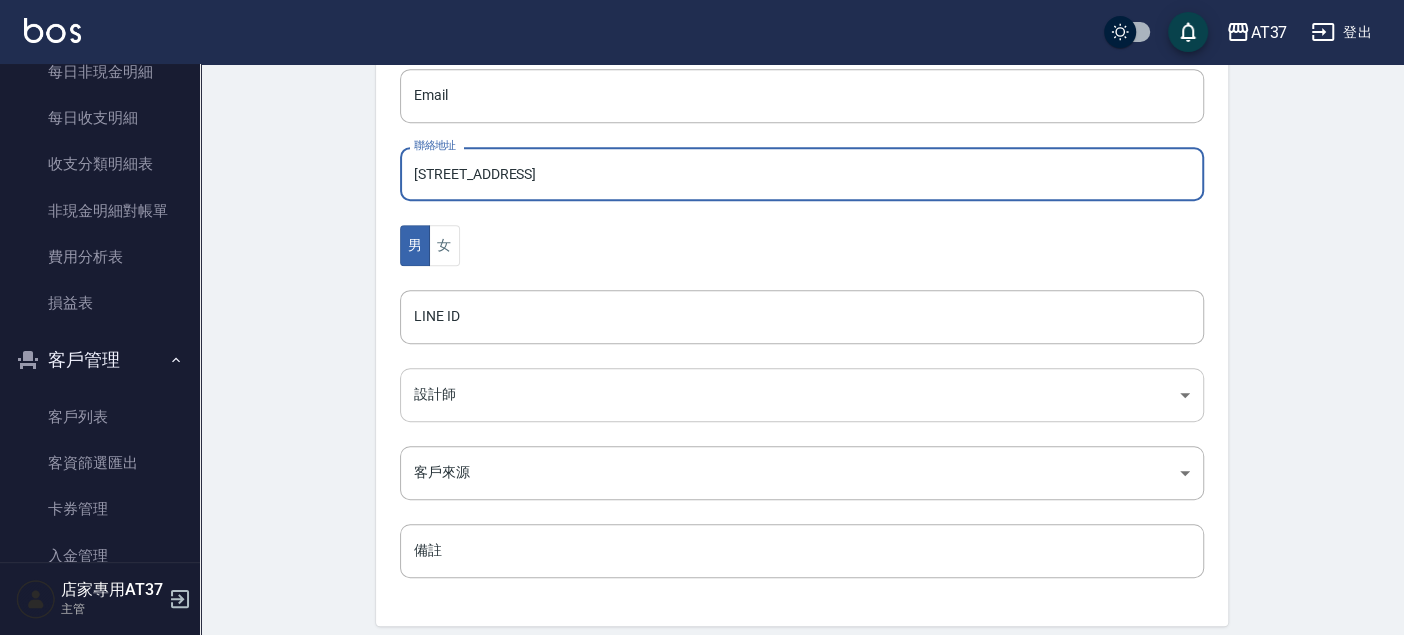 type on "[STREET_ADDRESS]" 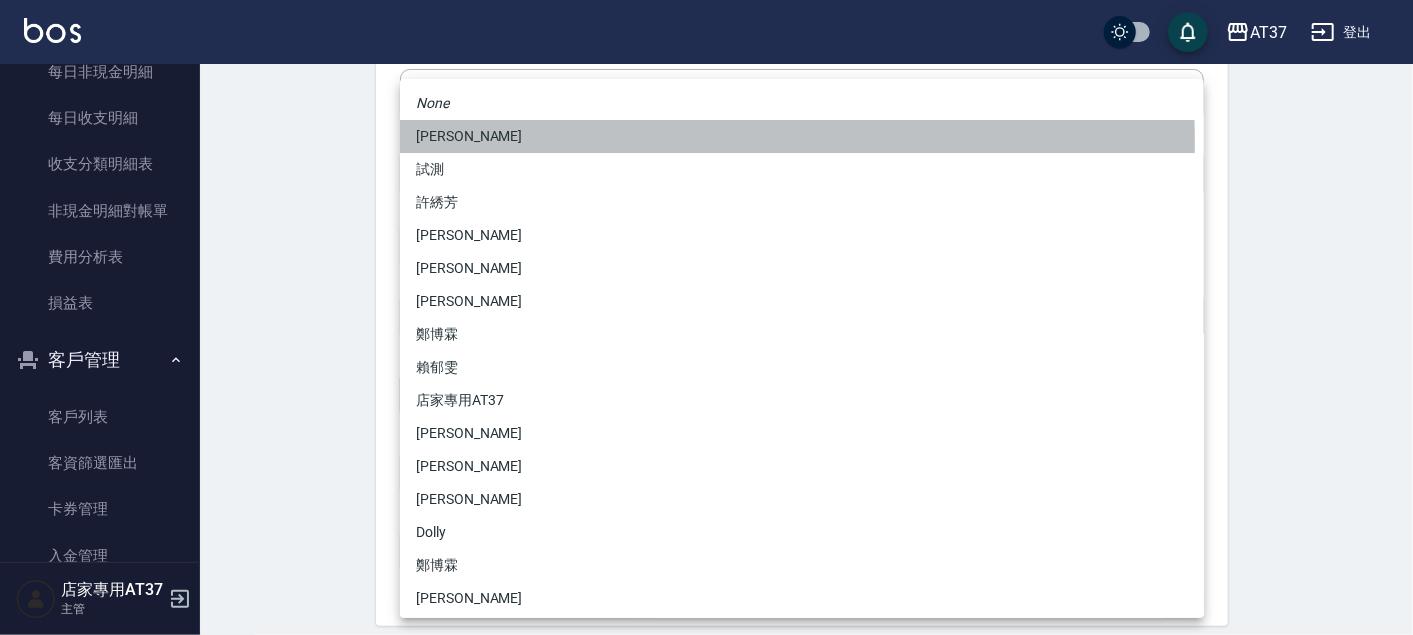 click on "[PERSON_NAME]" at bounding box center [802, 136] 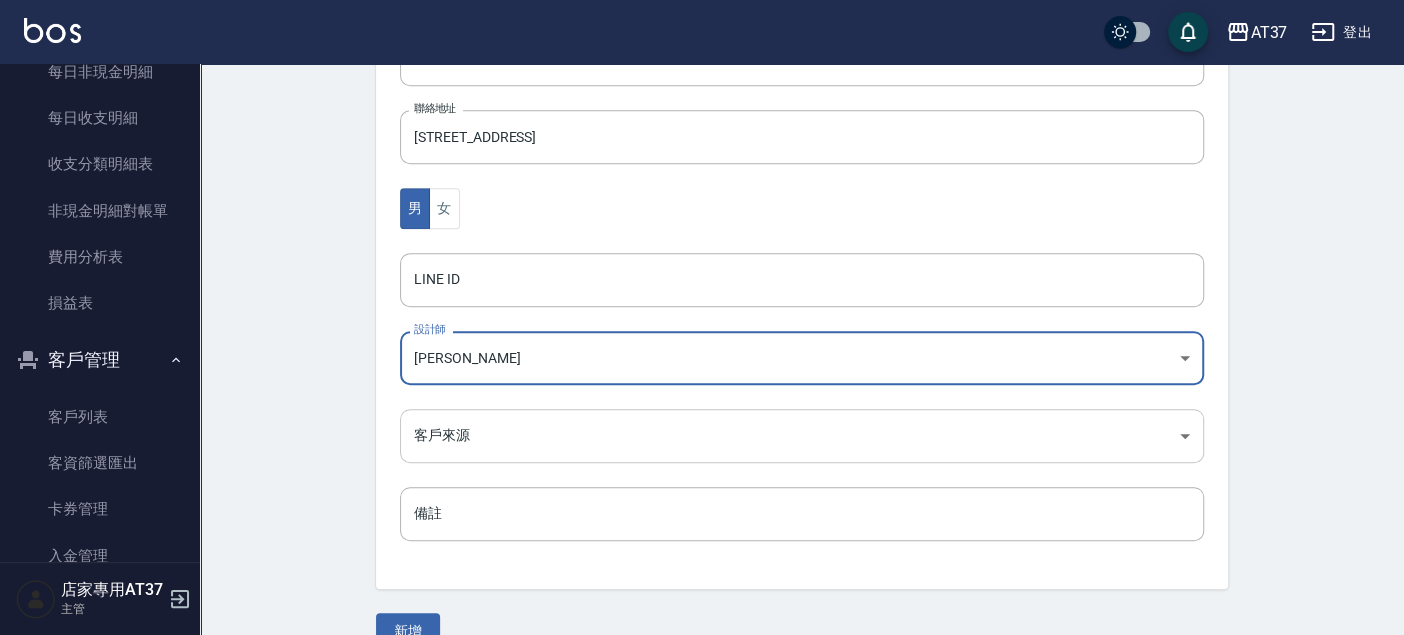 scroll, scrollTop: 665, scrollLeft: 0, axis: vertical 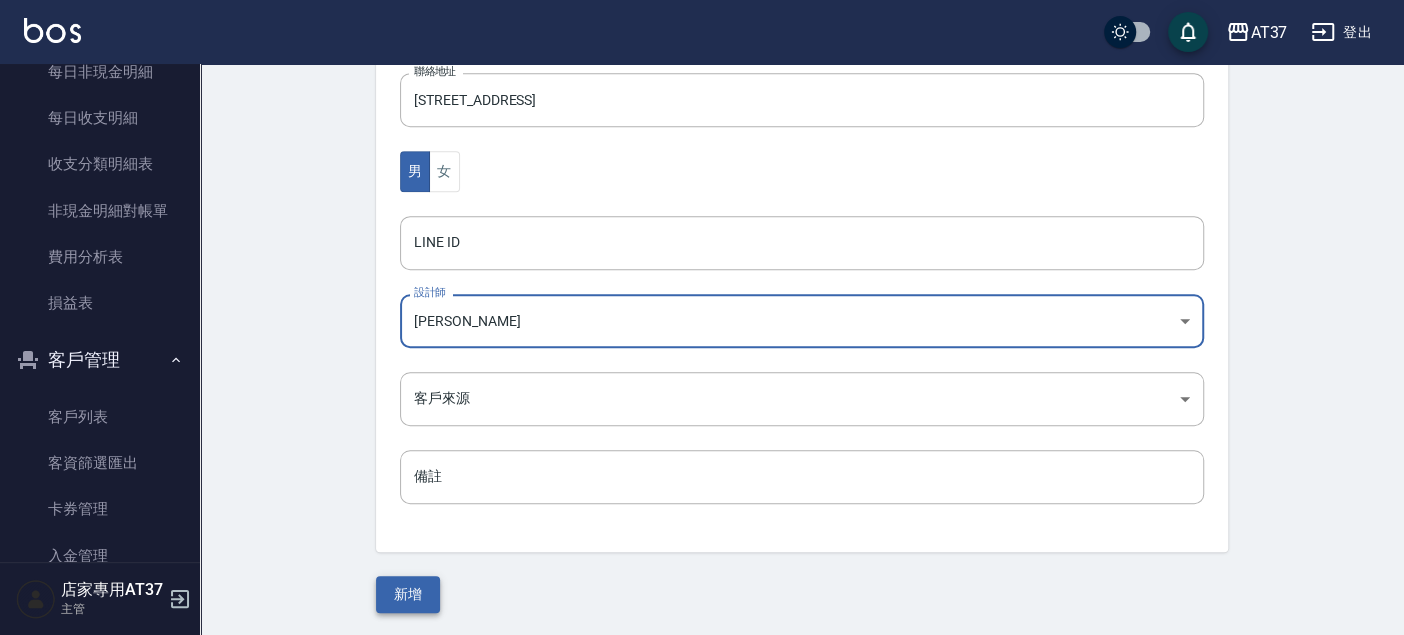 click on "新增" at bounding box center (408, 594) 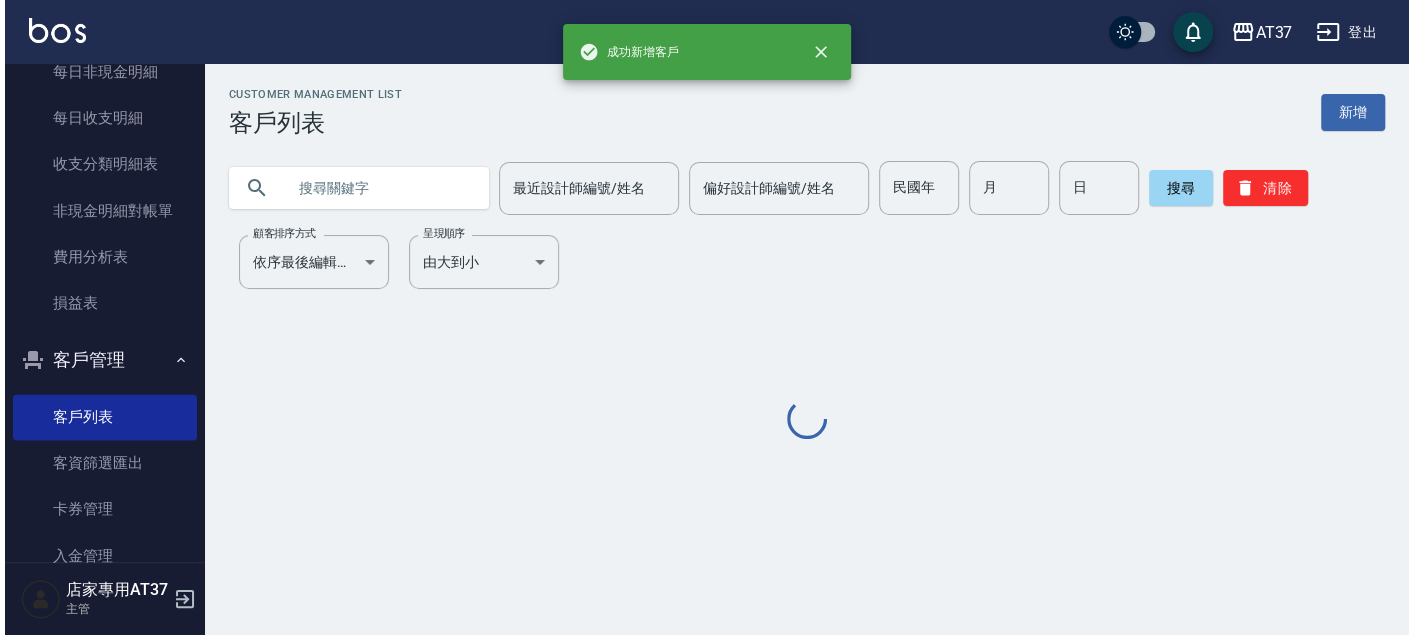 scroll, scrollTop: 0, scrollLeft: 0, axis: both 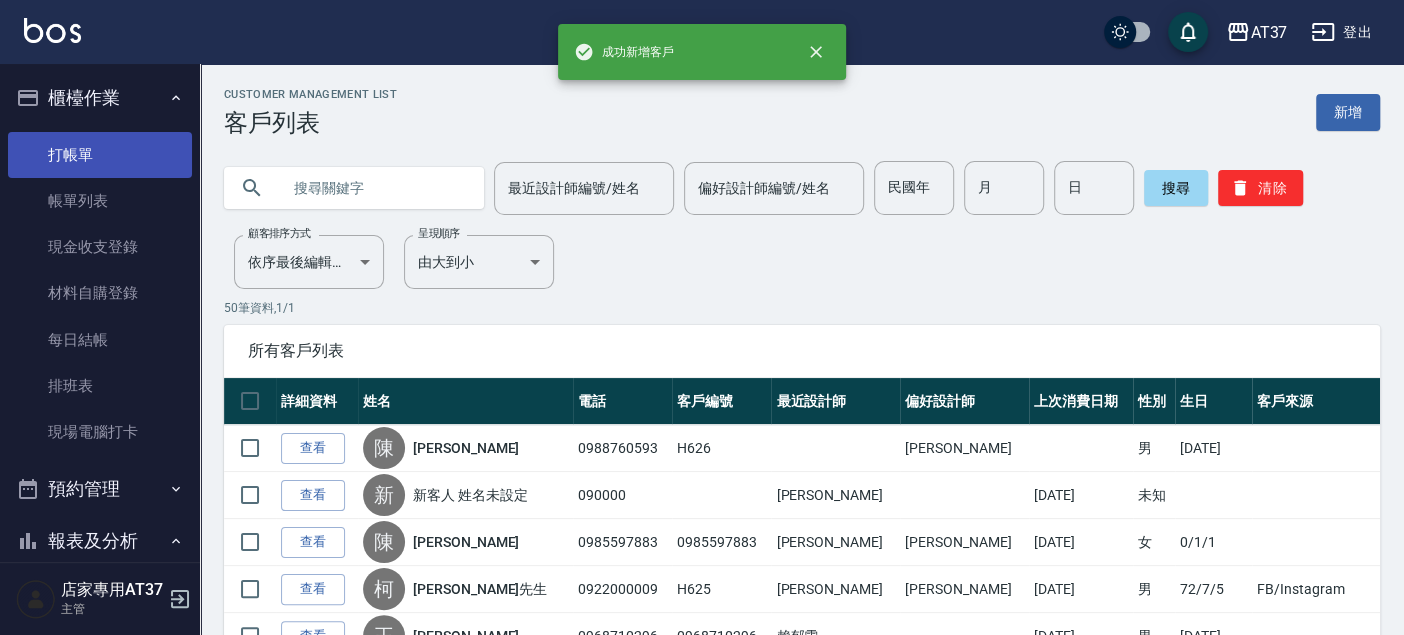 click on "打帳單 帳單列表 現金收支登錄 材料自購登錄 每日結帳 排班表 現場電腦打卡" at bounding box center [100, 294] 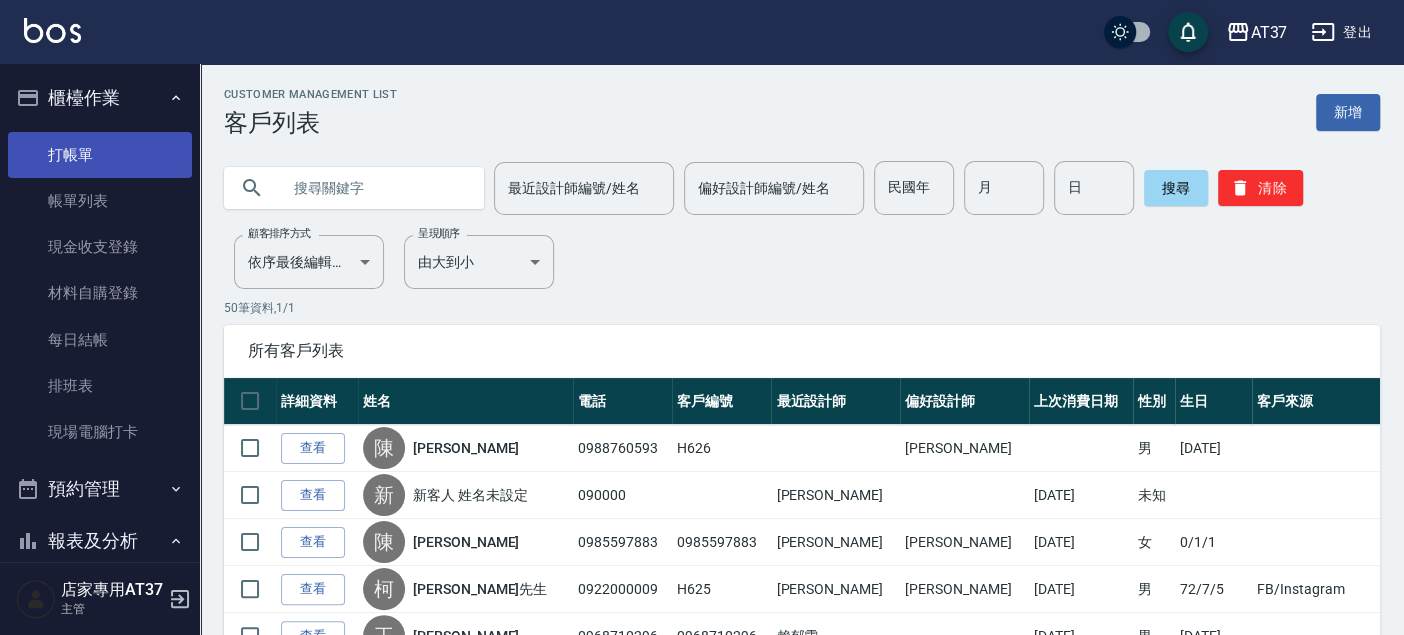 click on "打帳單" at bounding box center (100, 155) 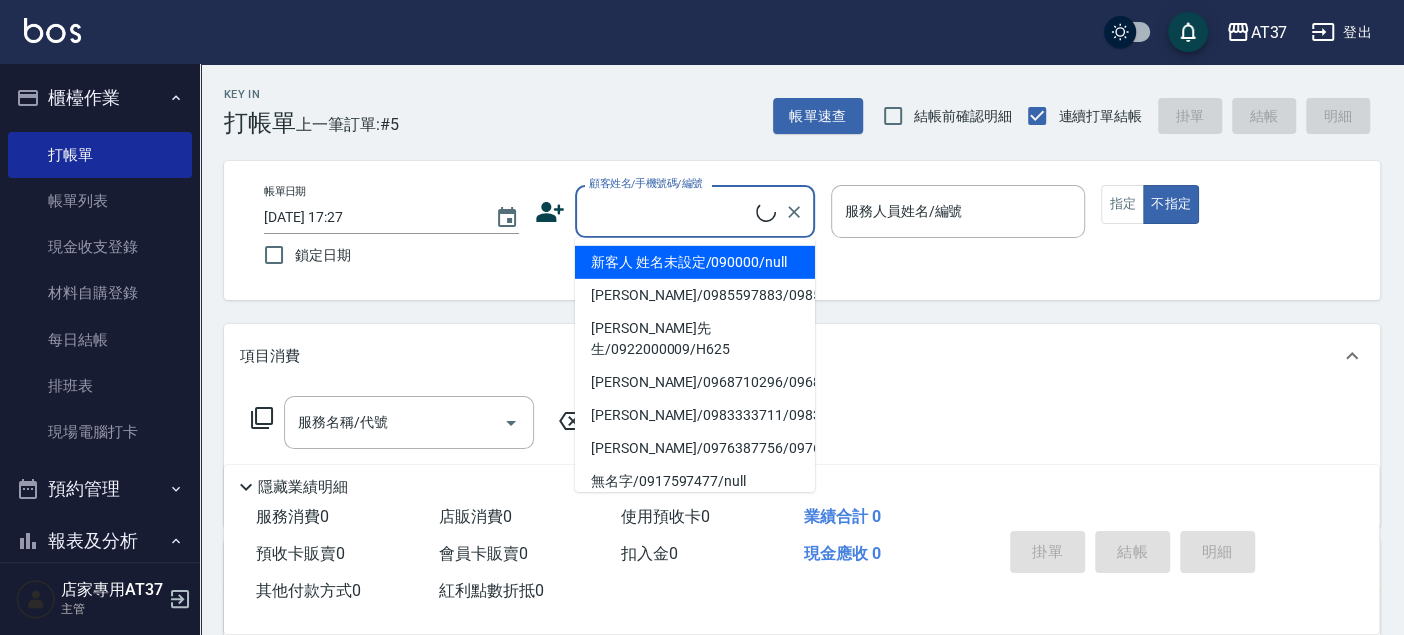 click on "顧客姓名/手機號碼/編號" at bounding box center (670, 211) 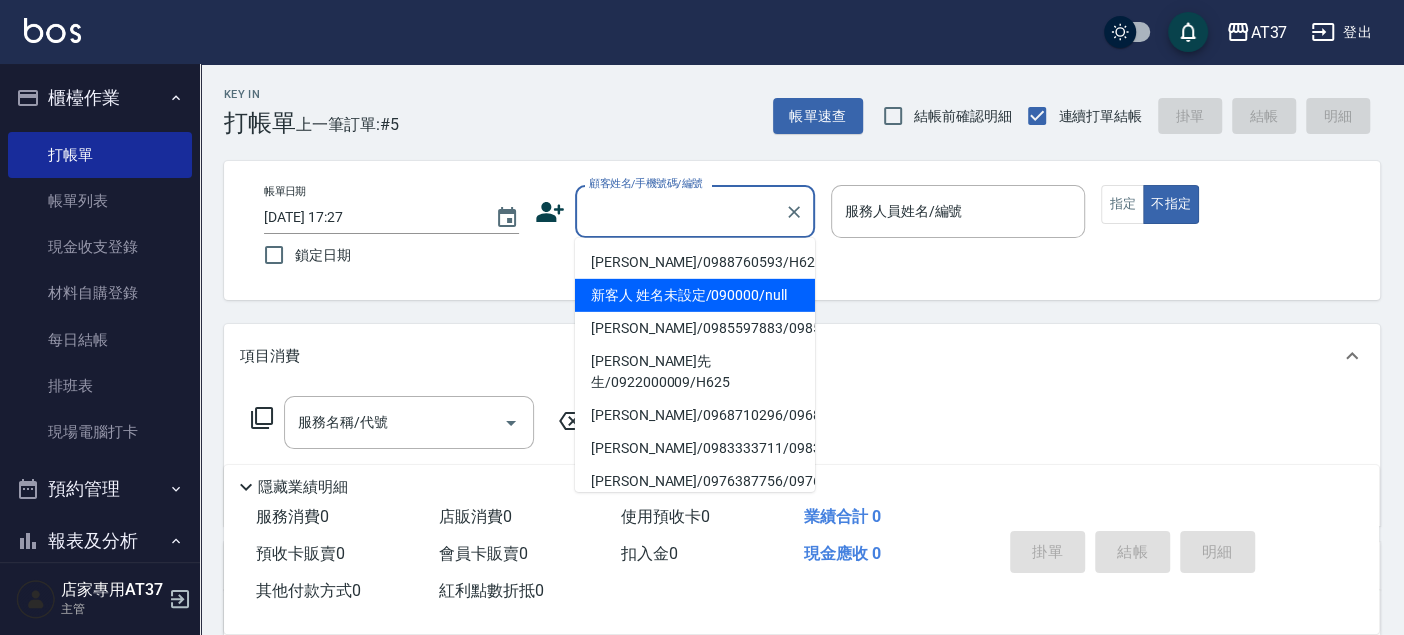 click on "[PERSON_NAME]/0988760593/H626" at bounding box center (695, 262) 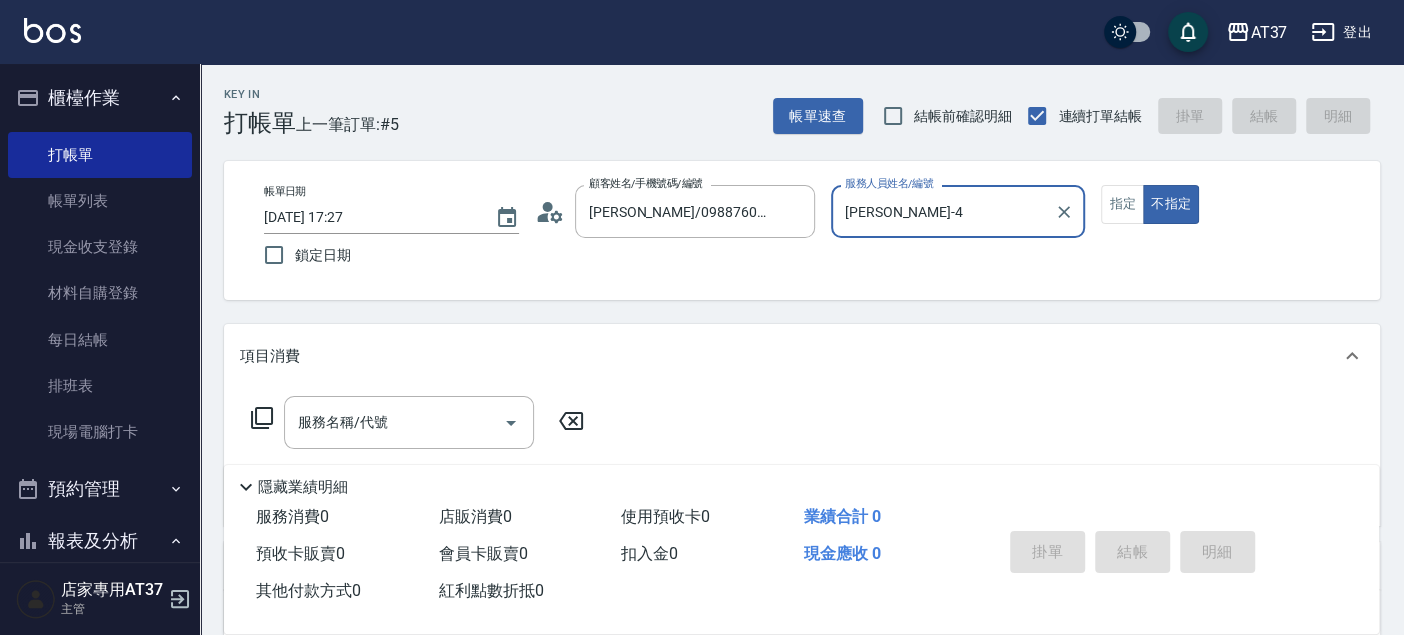 type on "[PERSON_NAME]-4" 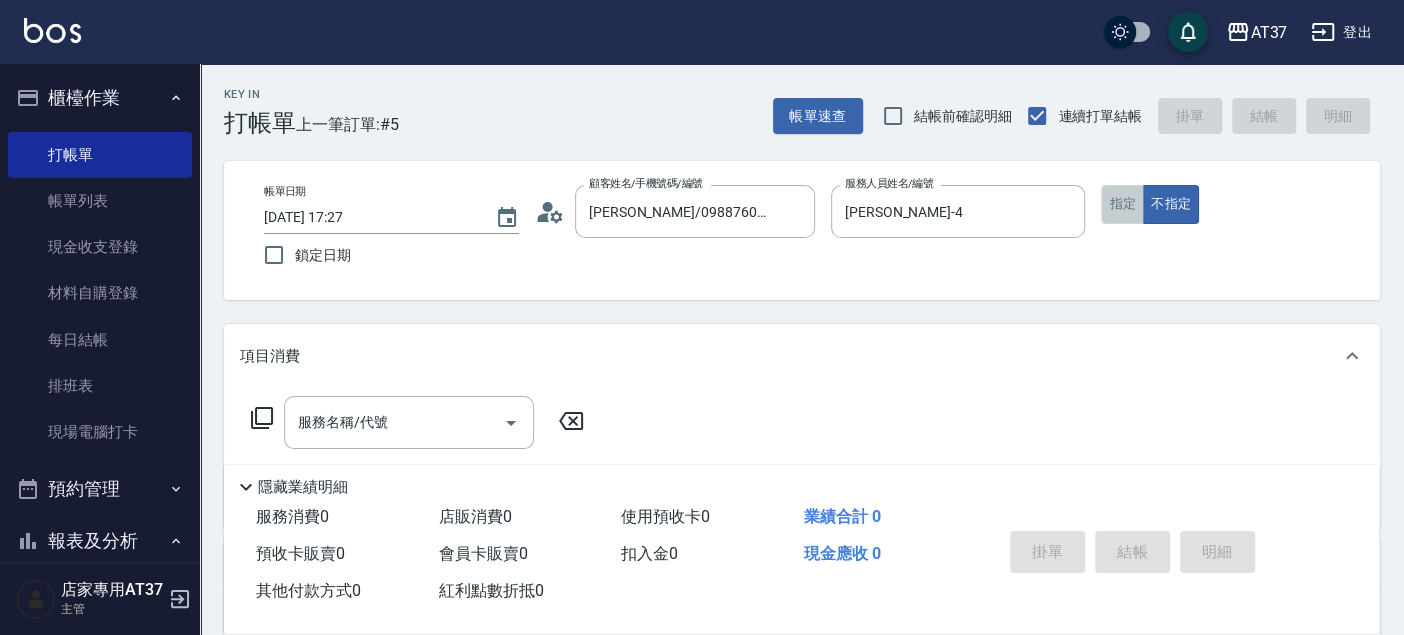click on "指定" at bounding box center [1122, 204] 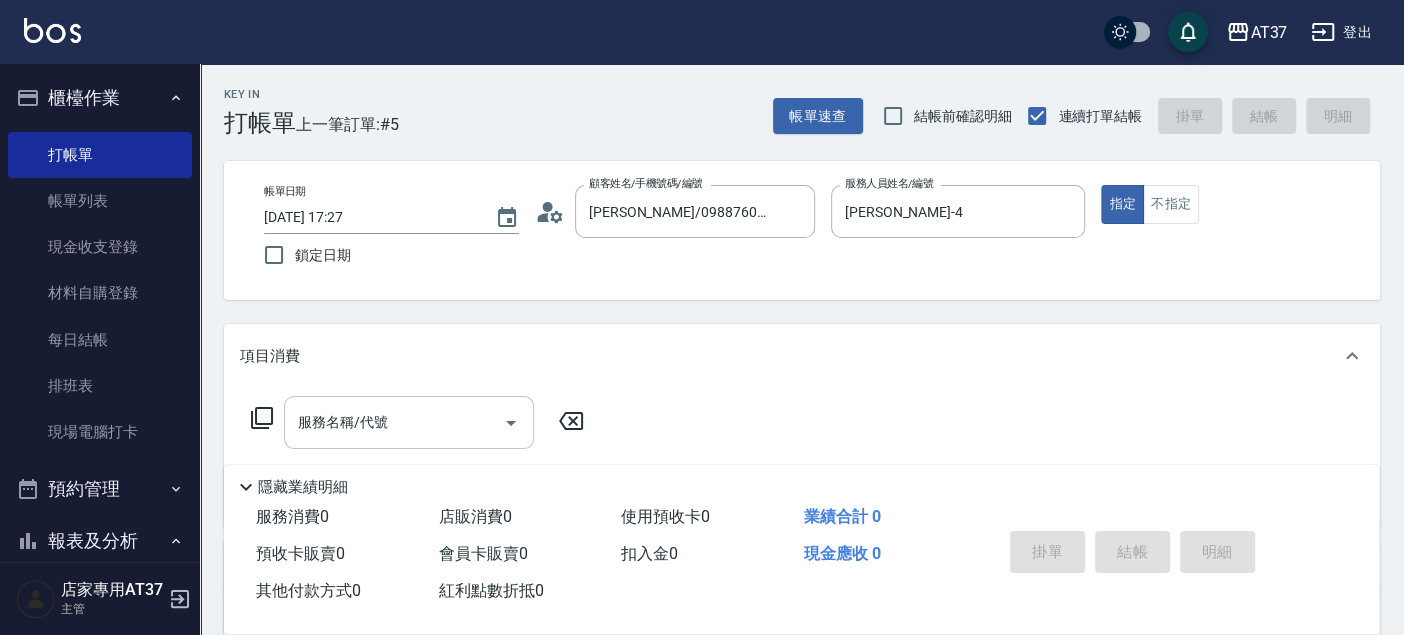click on "服務名稱/代號" at bounding box center (394, 422) 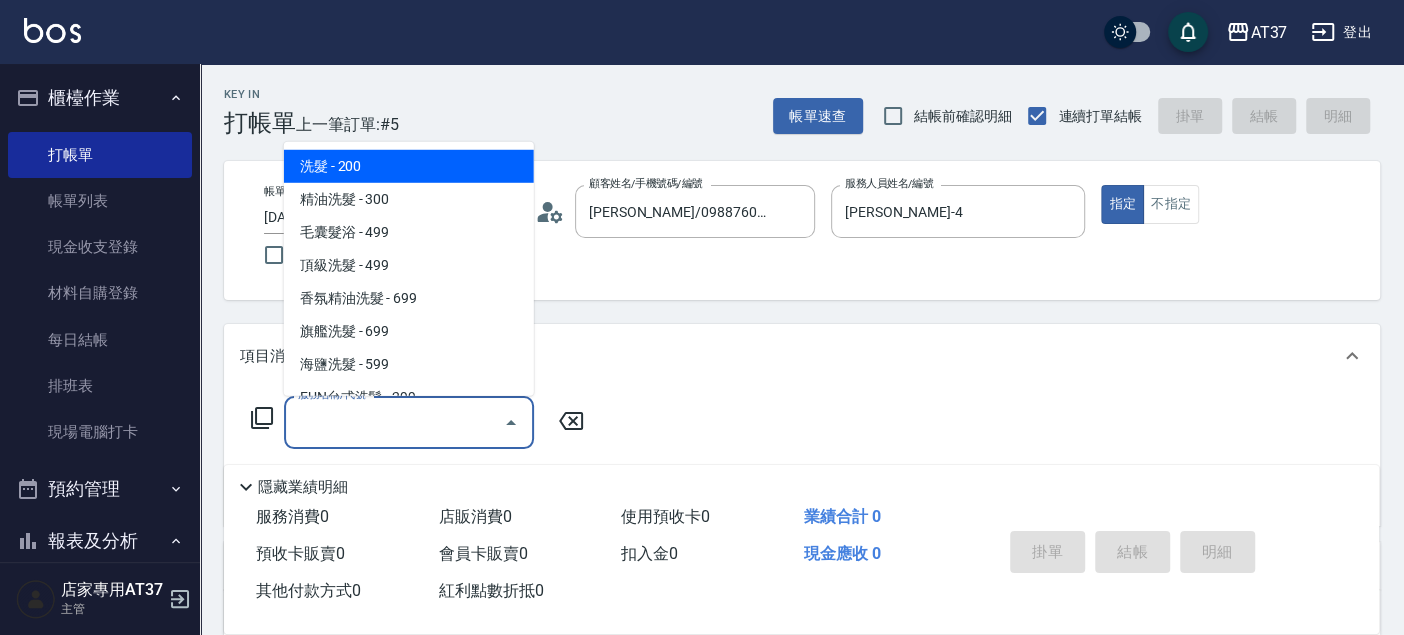 click 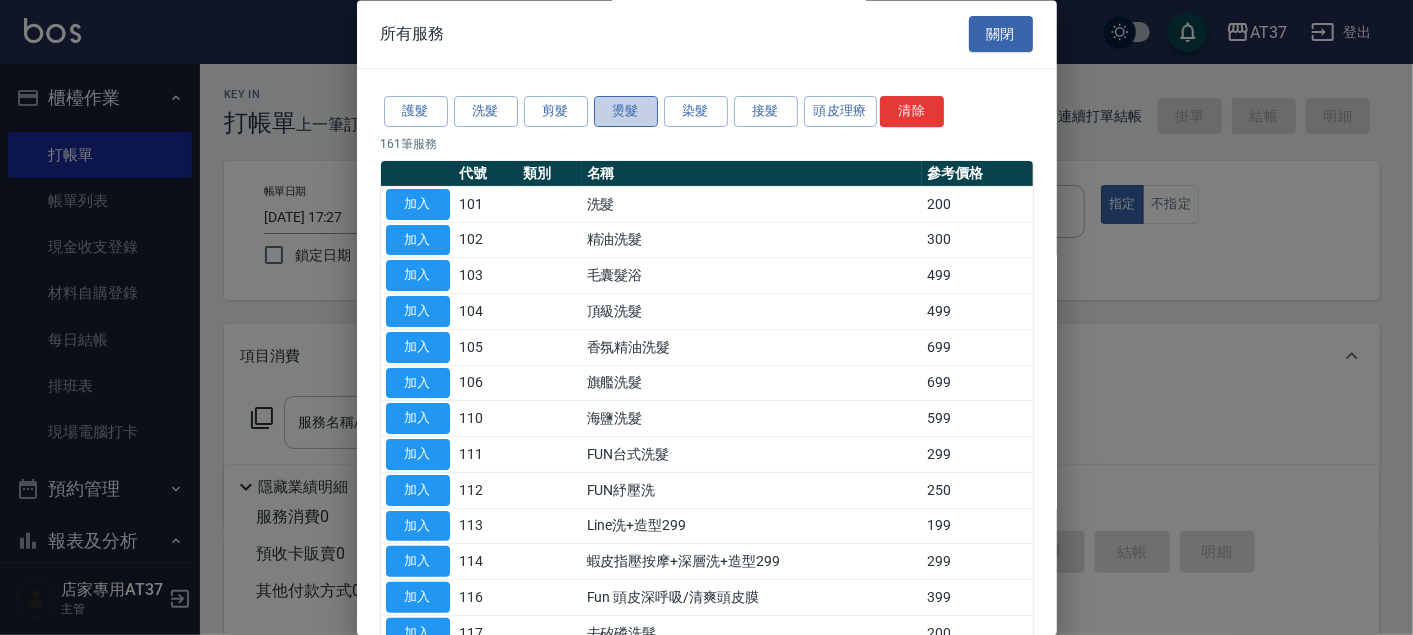 click on "燙髮" at bounding box center (626, 112) 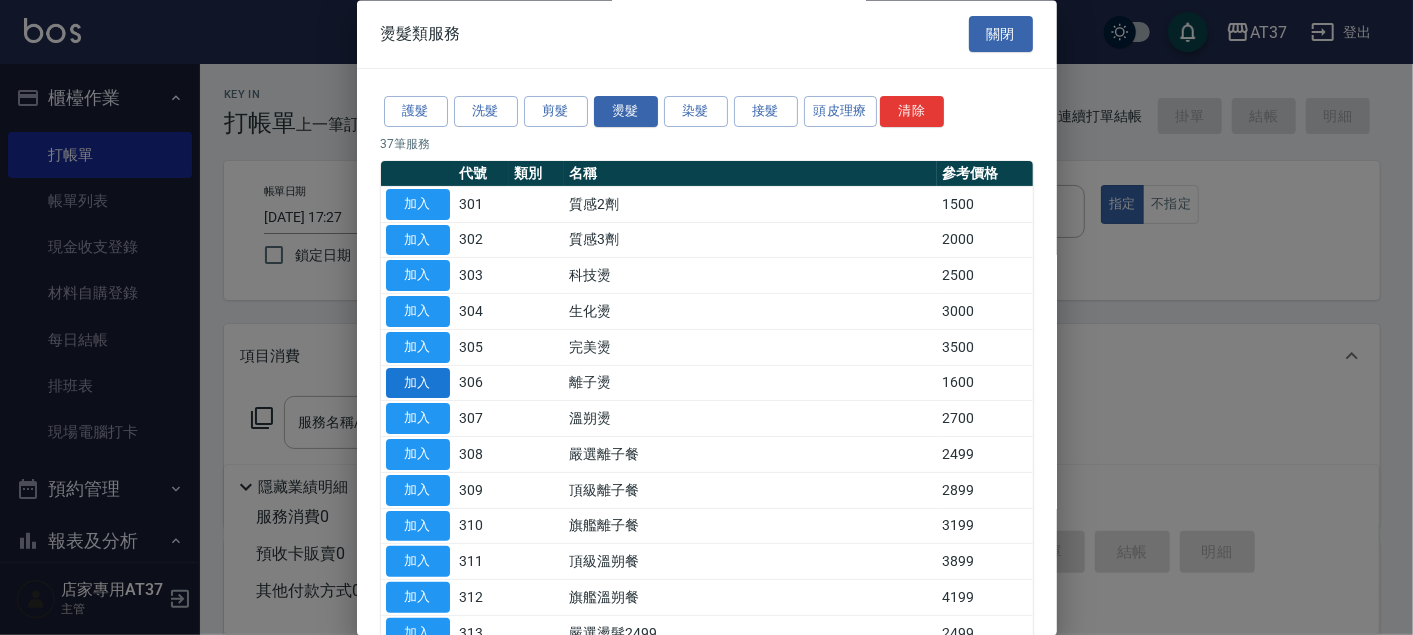 click on "加入" at bounding box center [418, 383] 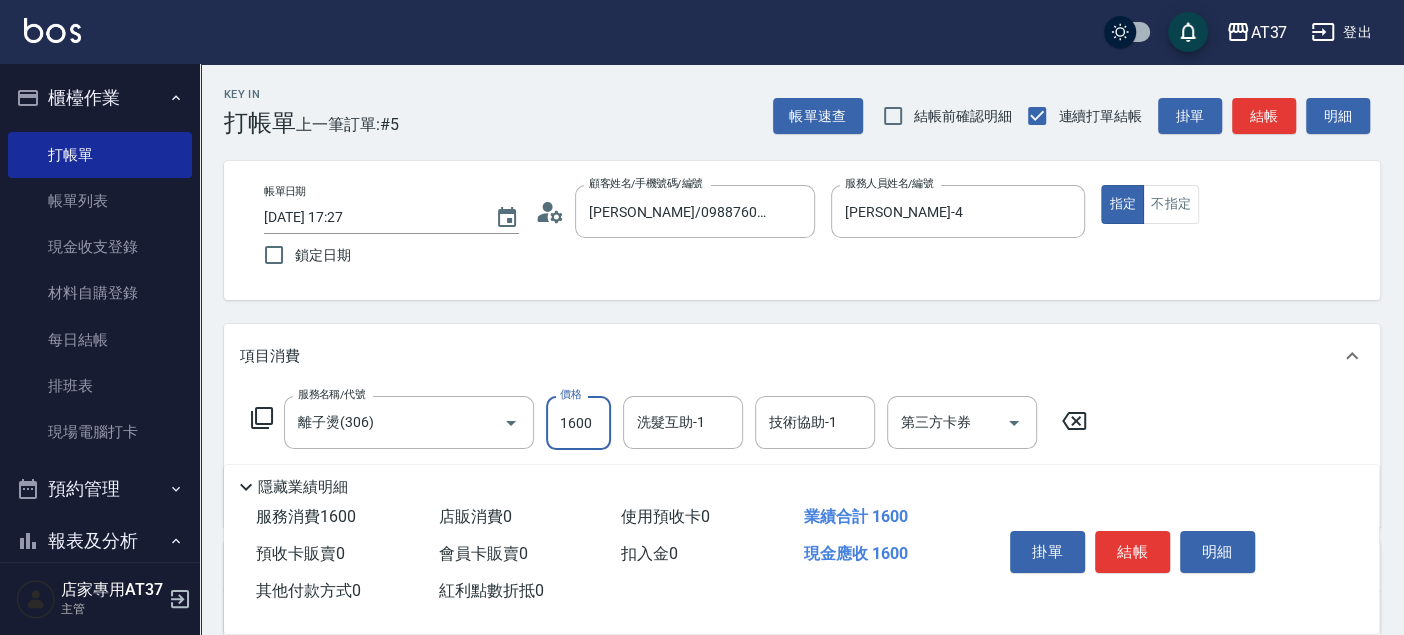 click on "1600" at bounding box center (578, 423) 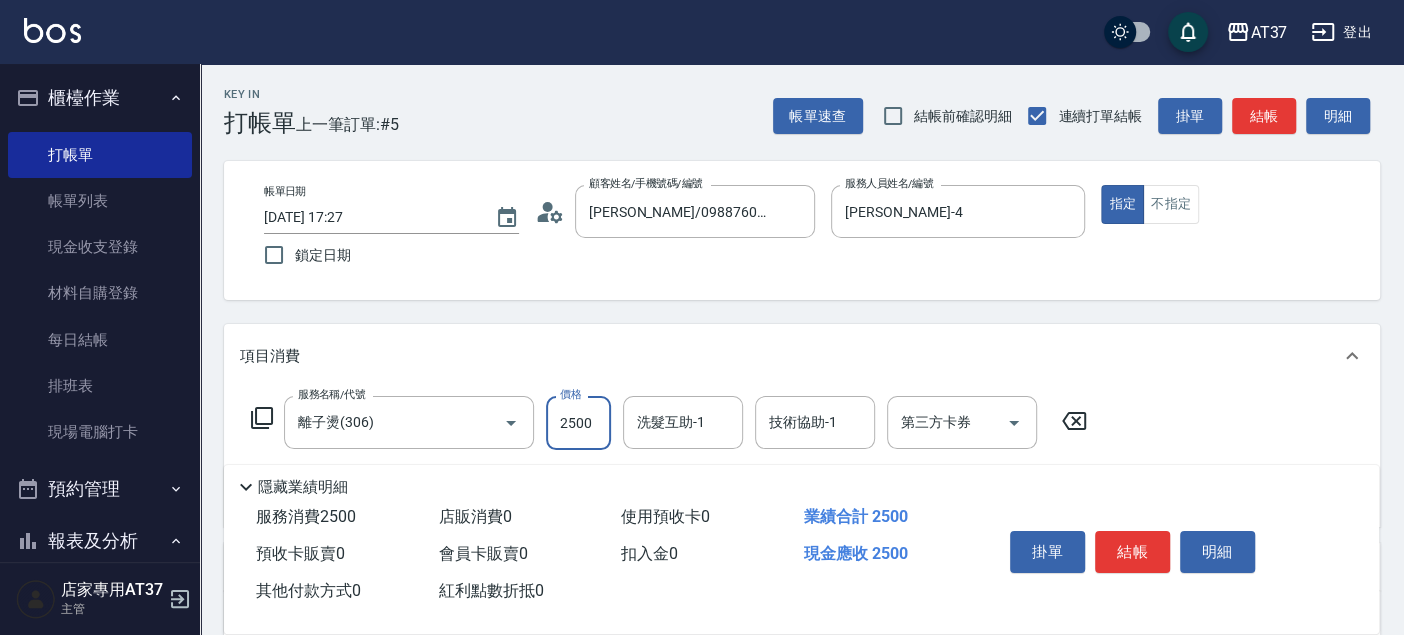 type on "2500" 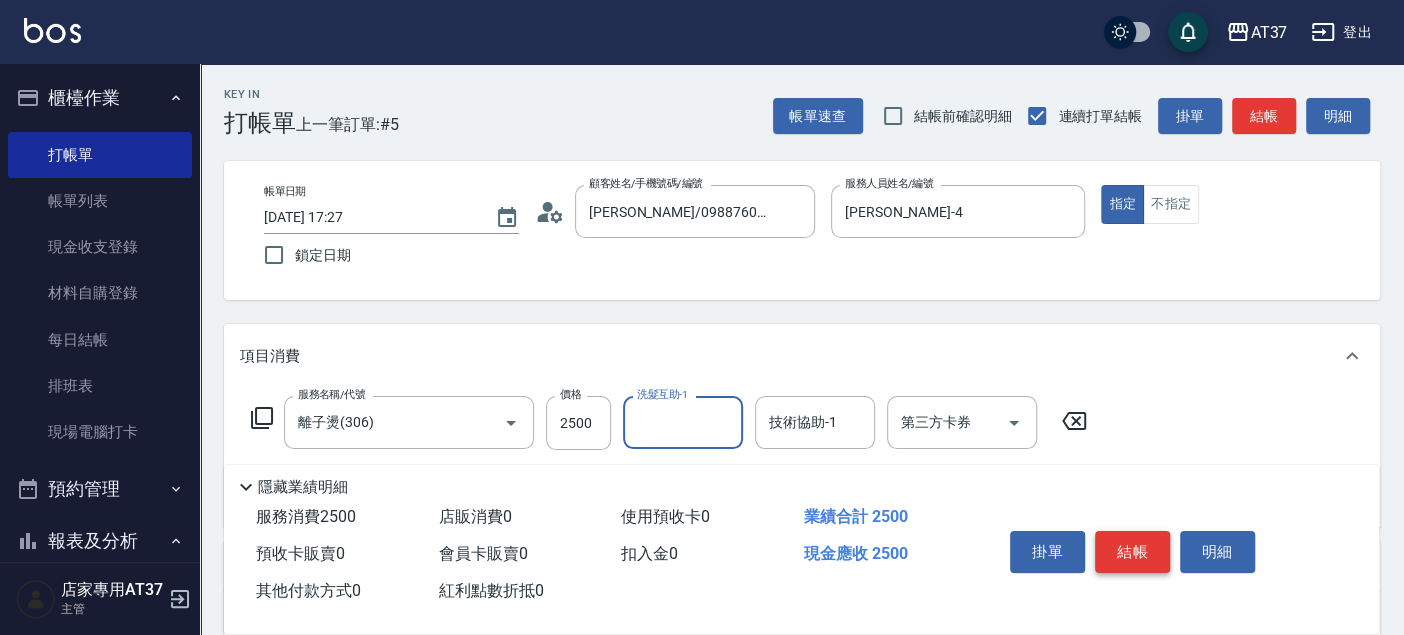 click on "結帳" at bounding box center [1132, 552] 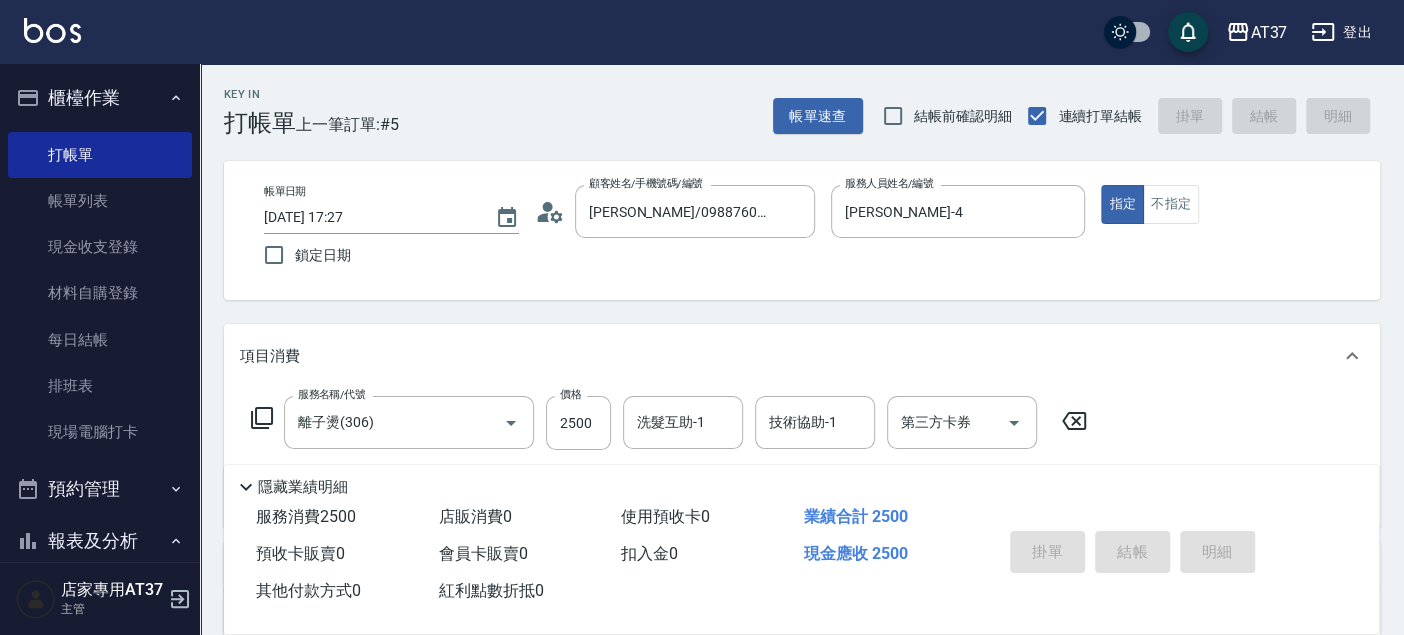 type 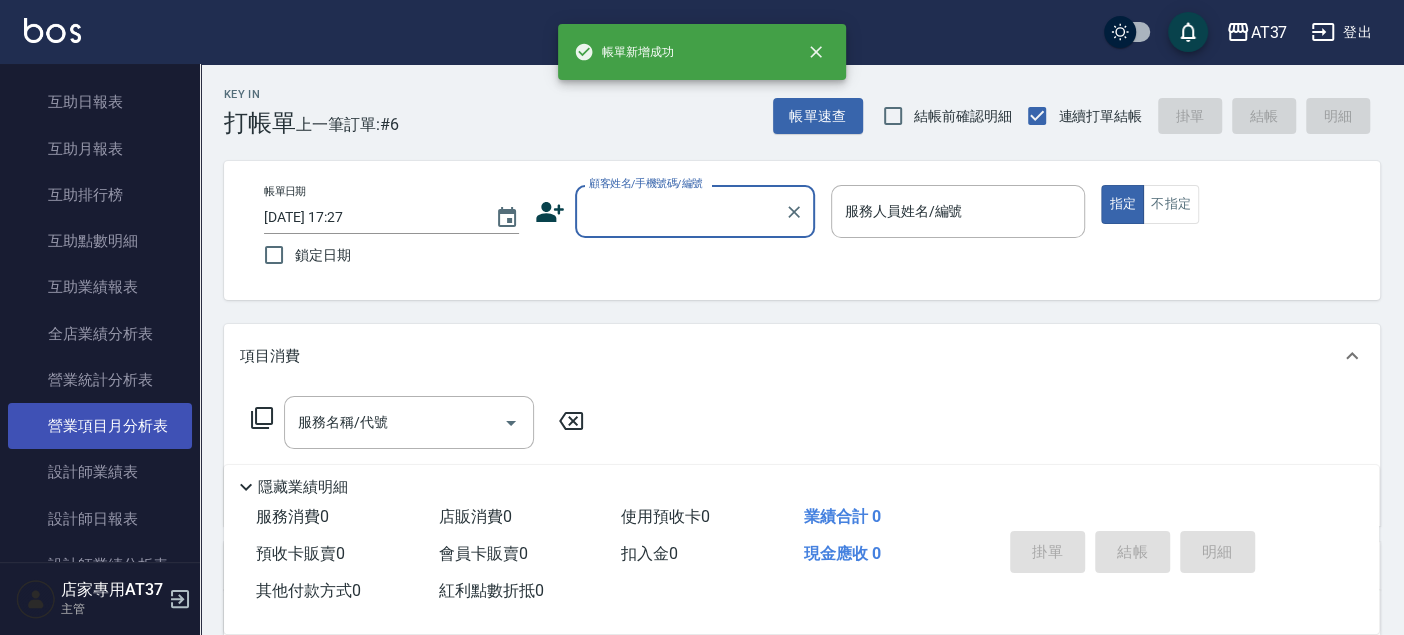 scroll, scrollTop: 888, scrollLeft: 0, axis: vertical 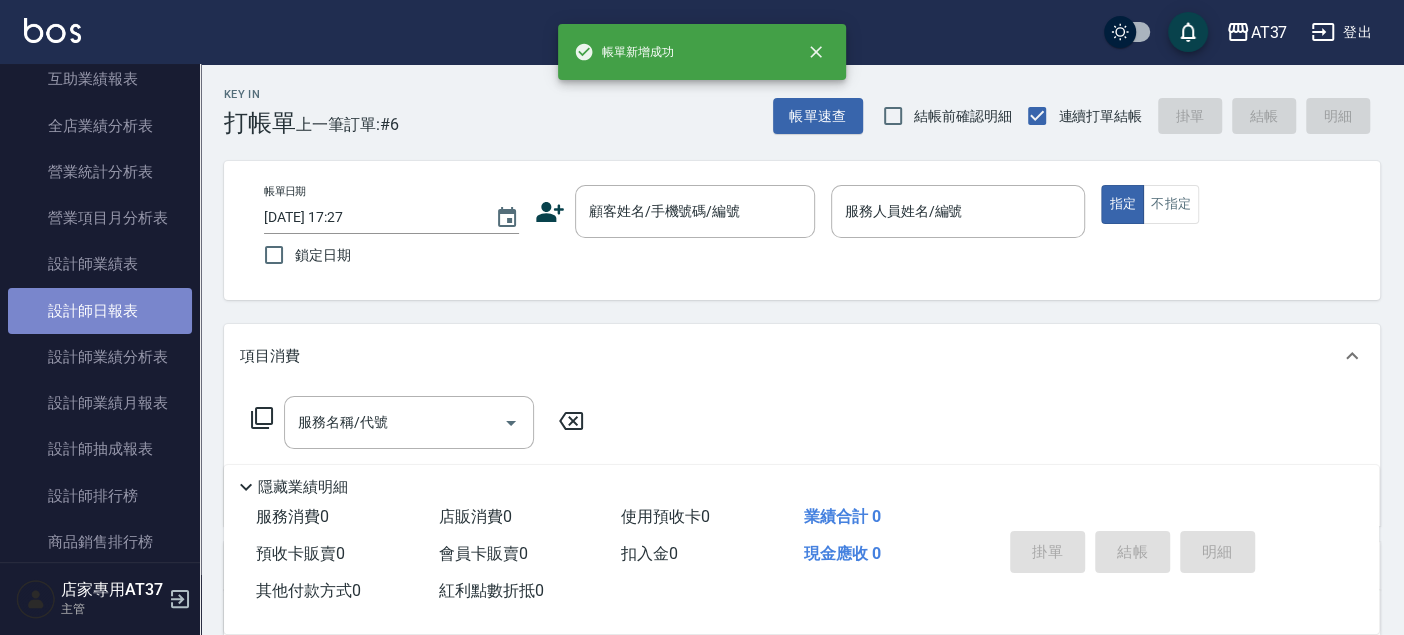 click on "設計師日報表" at bounding box center (100, 311) 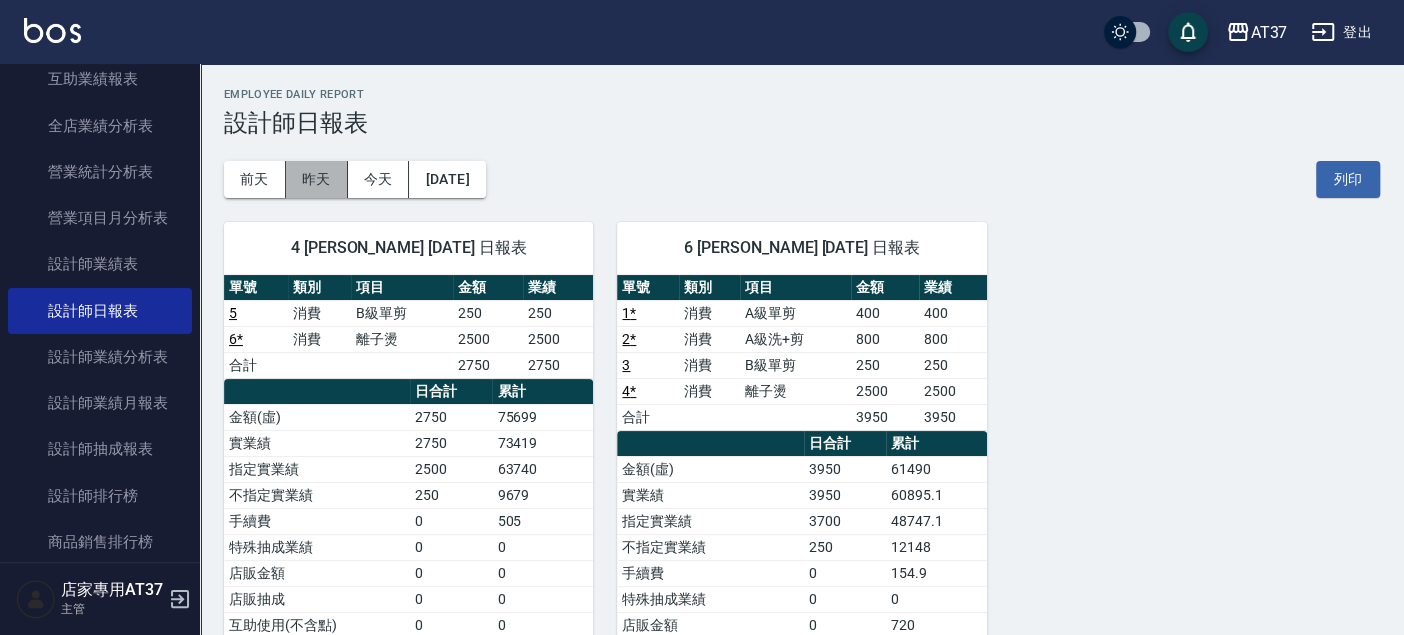 click on "昨天" at bounding box center (317, 179) 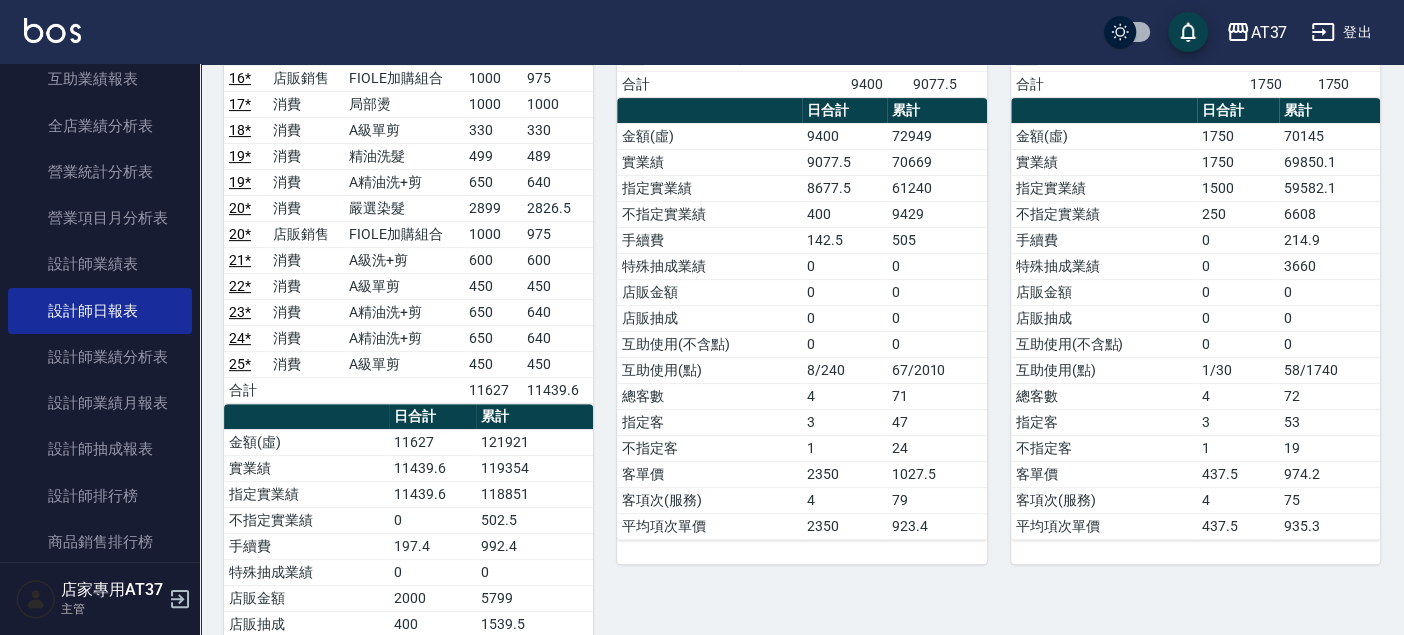 scroll, scrollTop: 0, scrollLeft: 0, axis: both 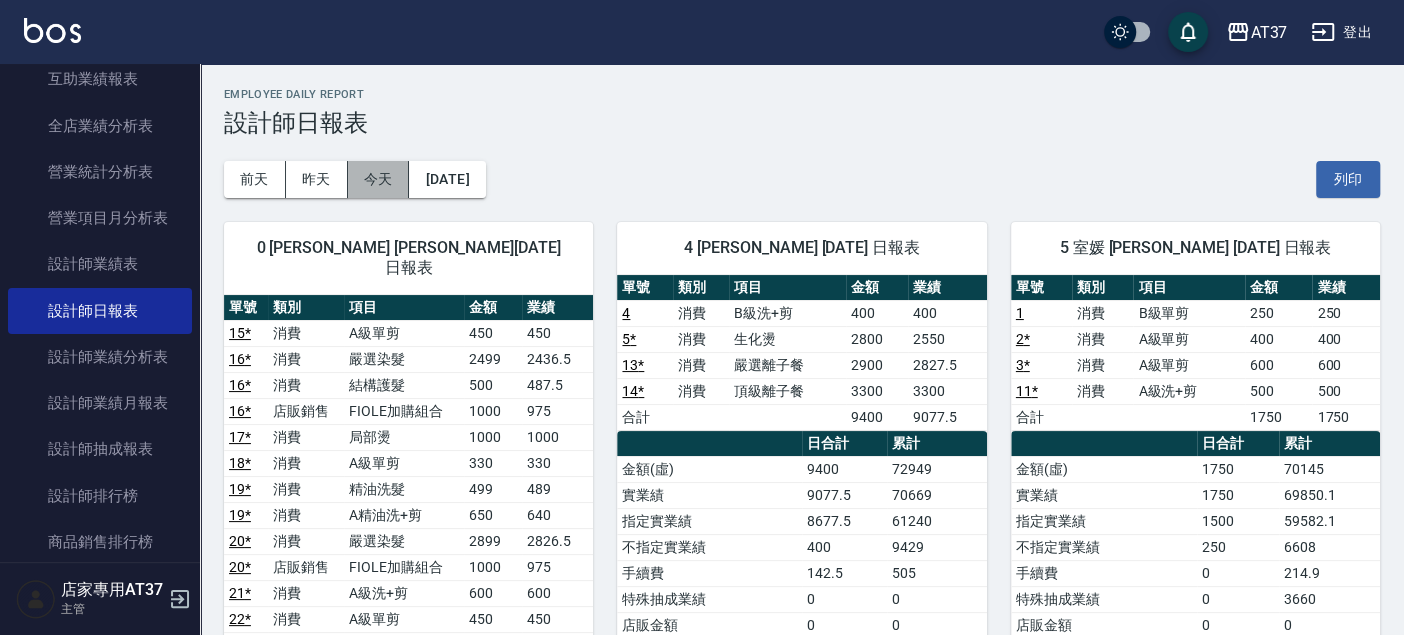 click on "今天" at bounding box center [379, 179] 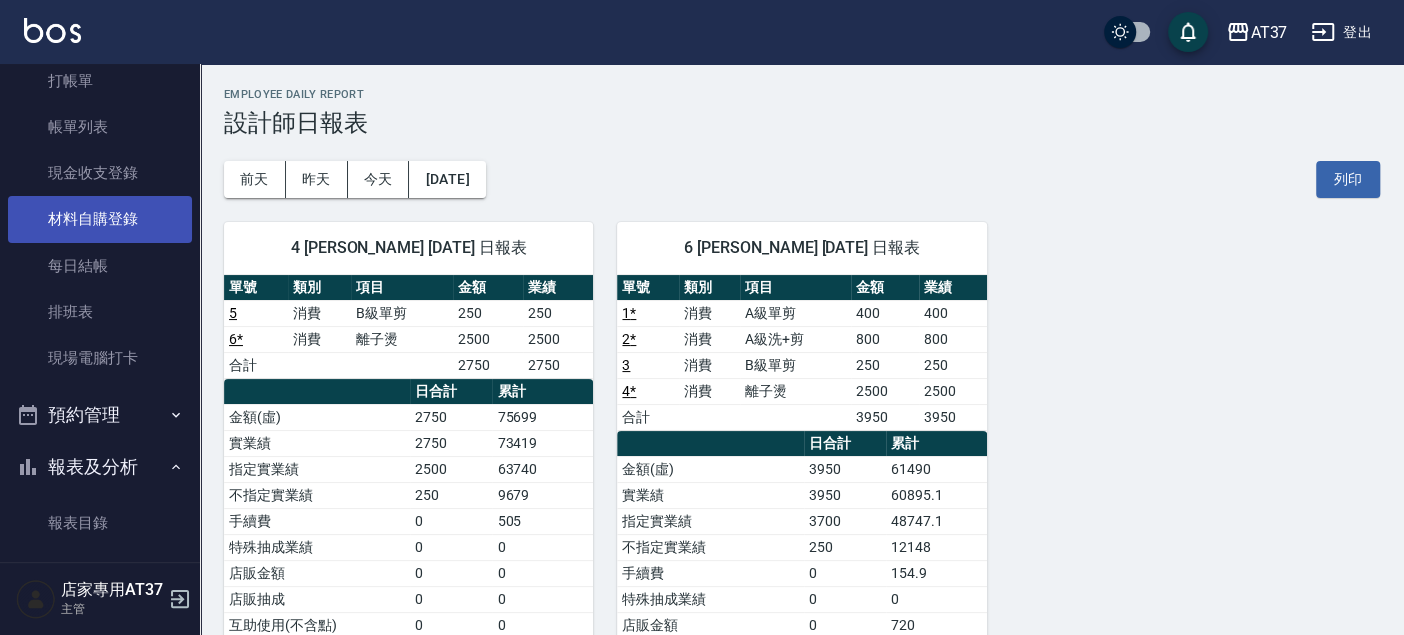 scroll, scrollTop: 0, scrollLeft: 0, axis: both 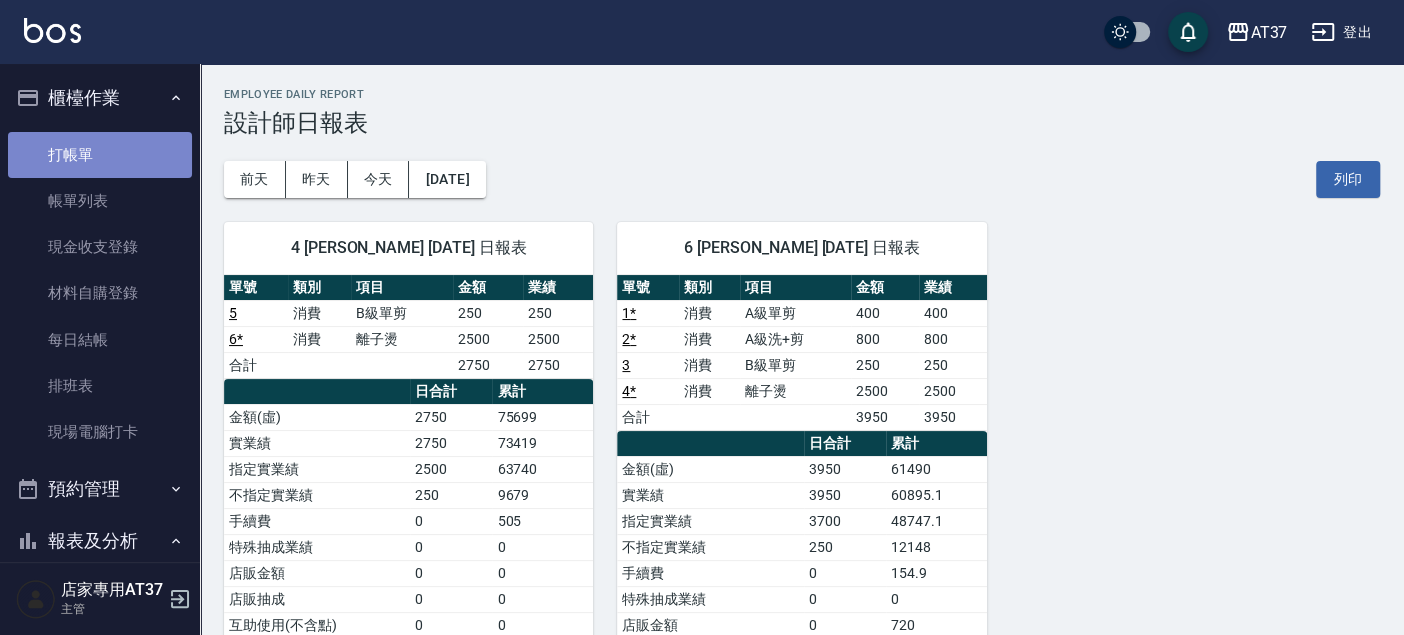 click on "打帳單" at bounding box center (100, 155) 